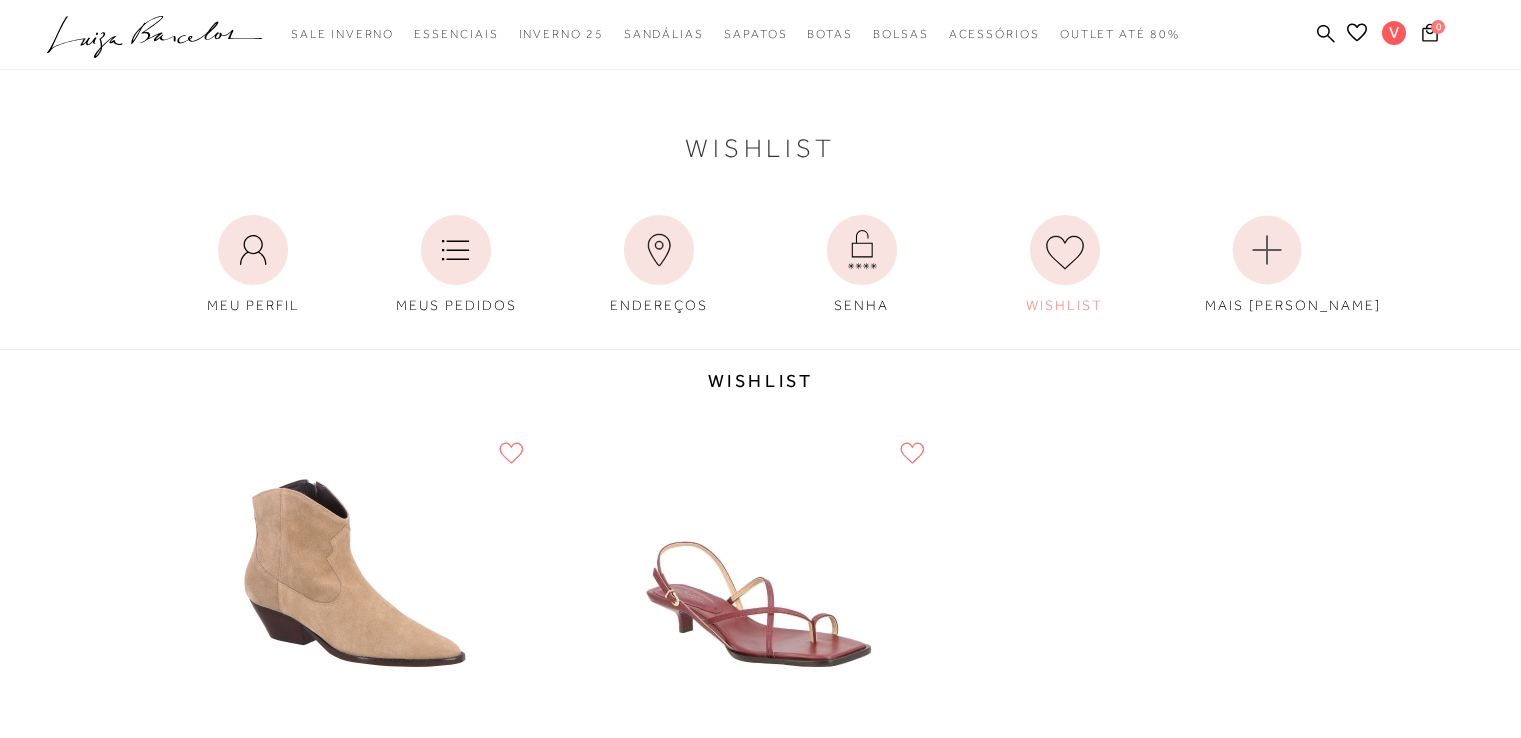 scroll, scrollTop: 240, scrollLeft: 0, axis: vertical 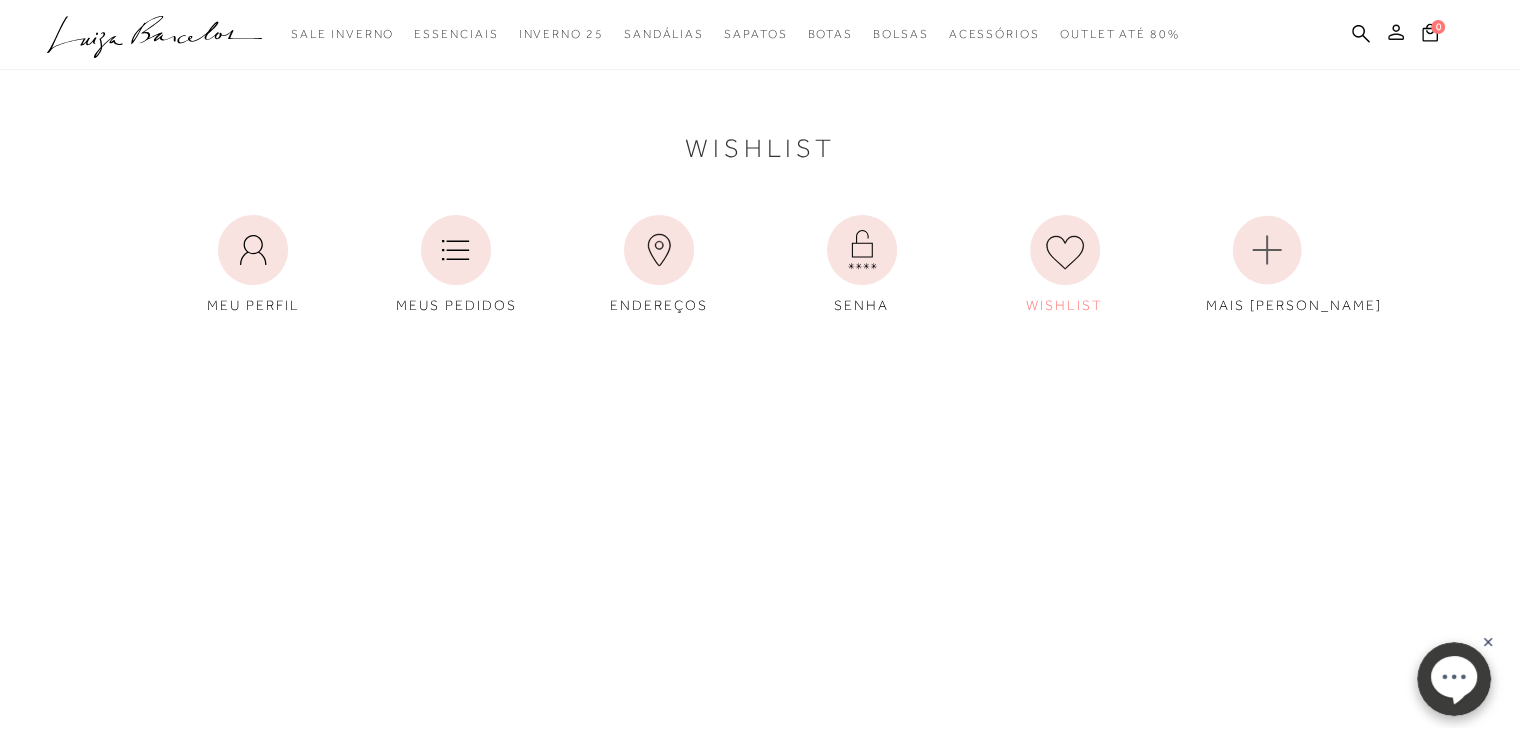 click 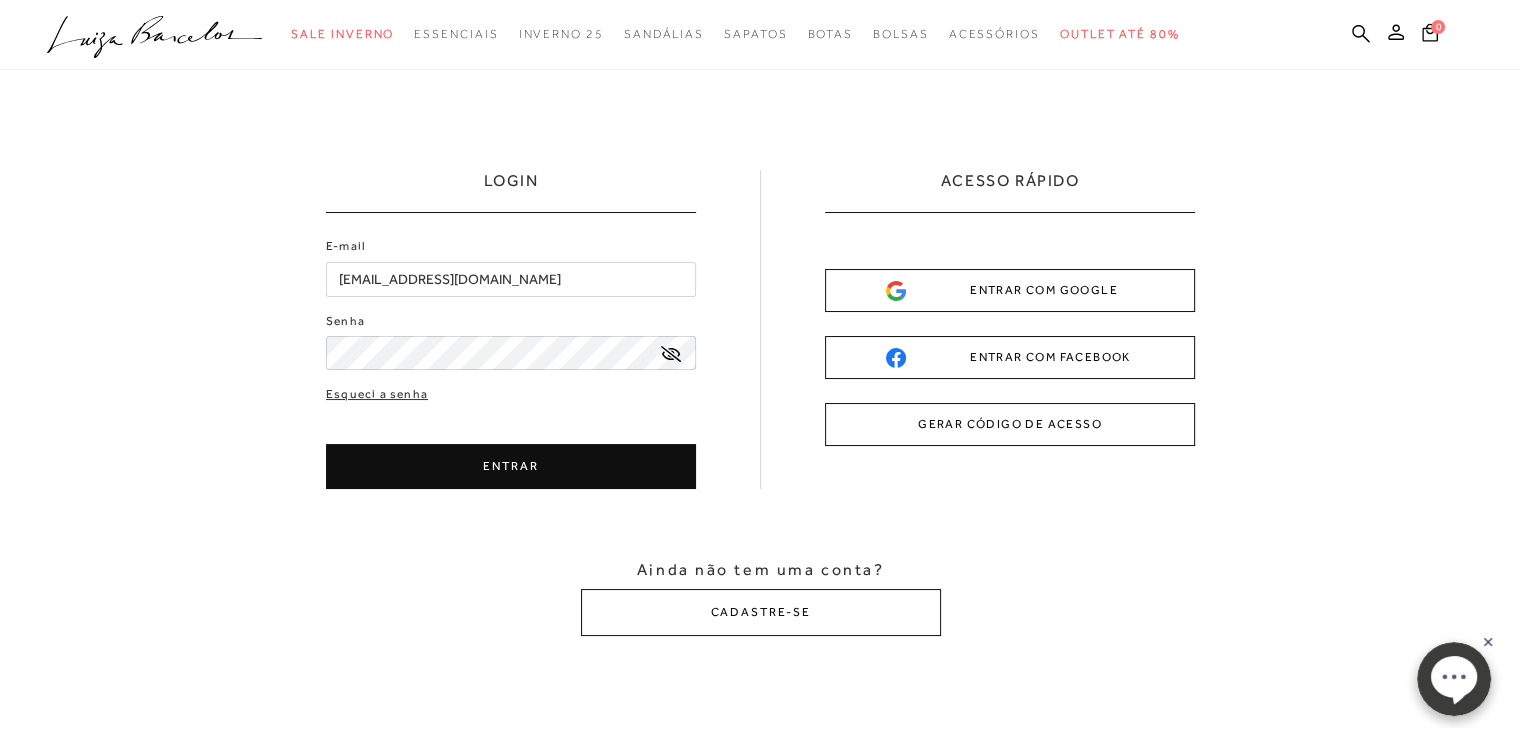 click on "ENTRAR" at bounding box center [511, 466] 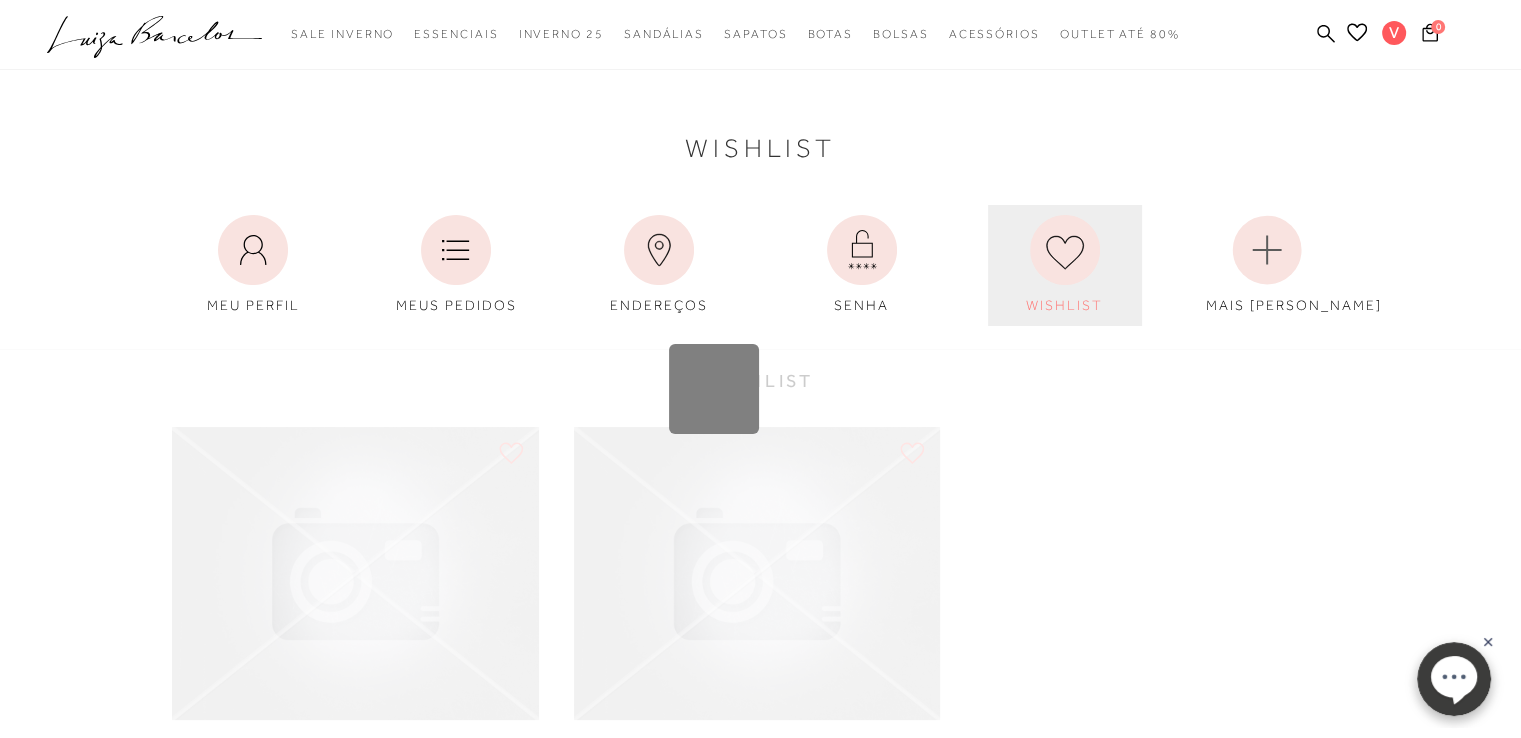 click 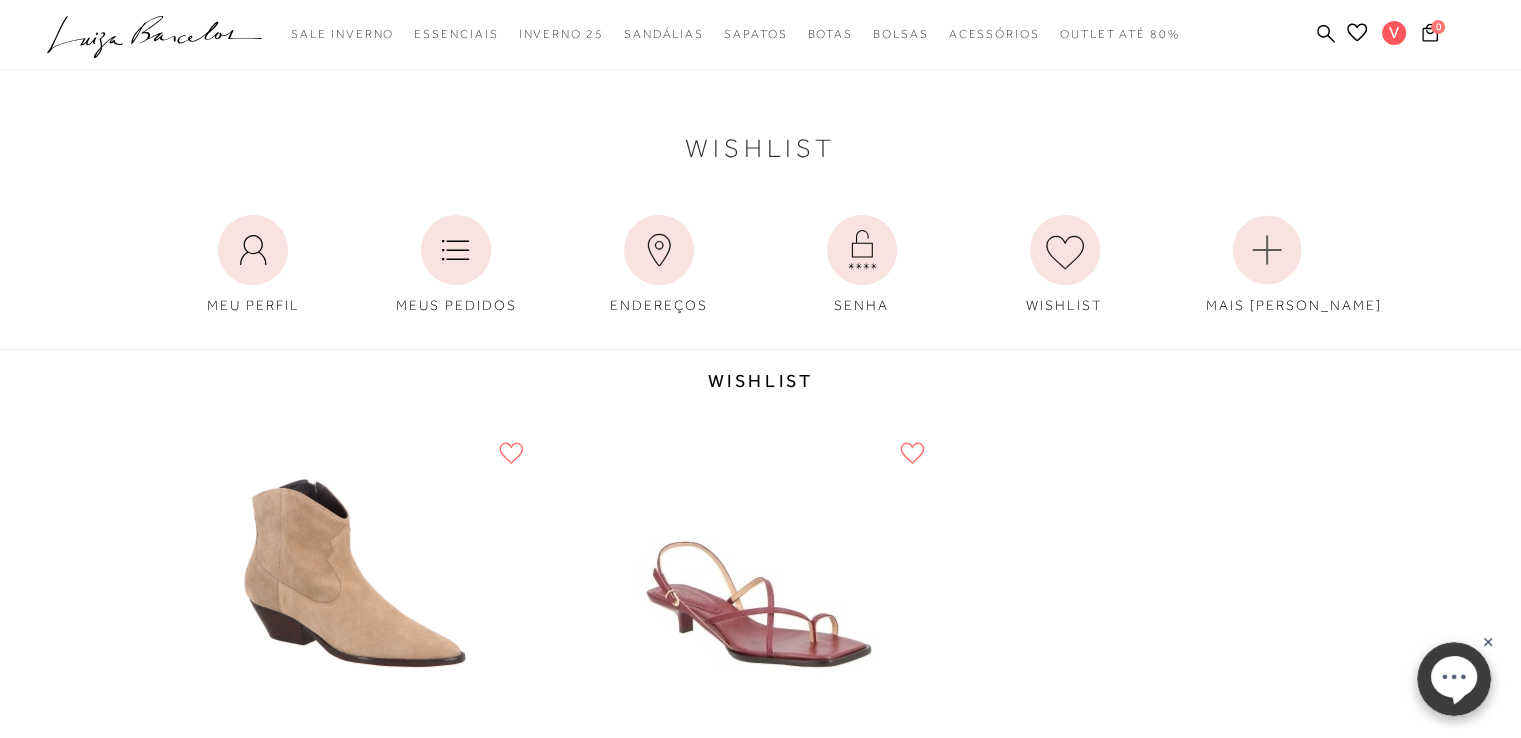 click on "Wishlist
BOTA CANO MÉDIO EM COURO CAMURÇA BEGE FENDI
R$859,90
<" at bounding box center [760, 610] 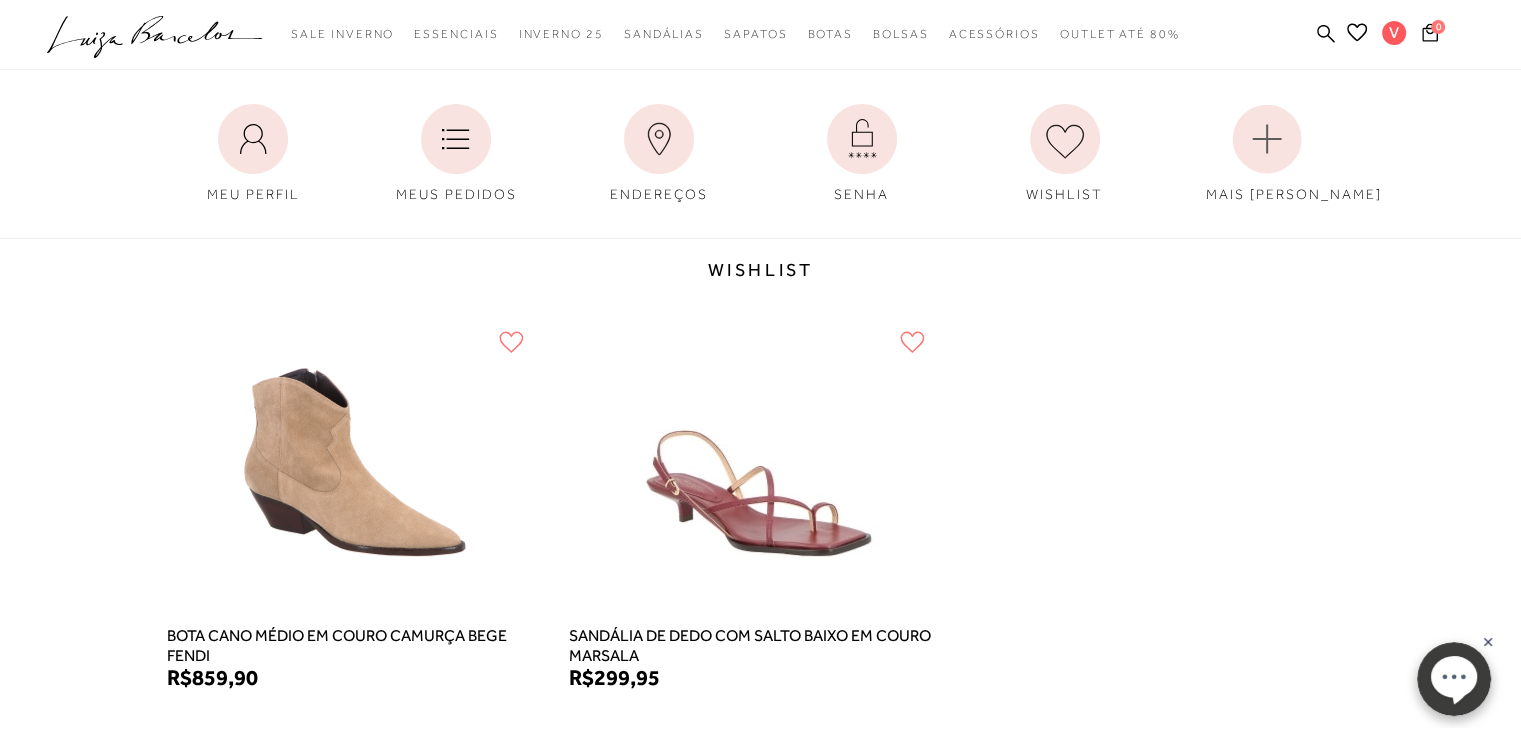 scroll, scrollTop: 0, scrollLeft: 0, axis: both 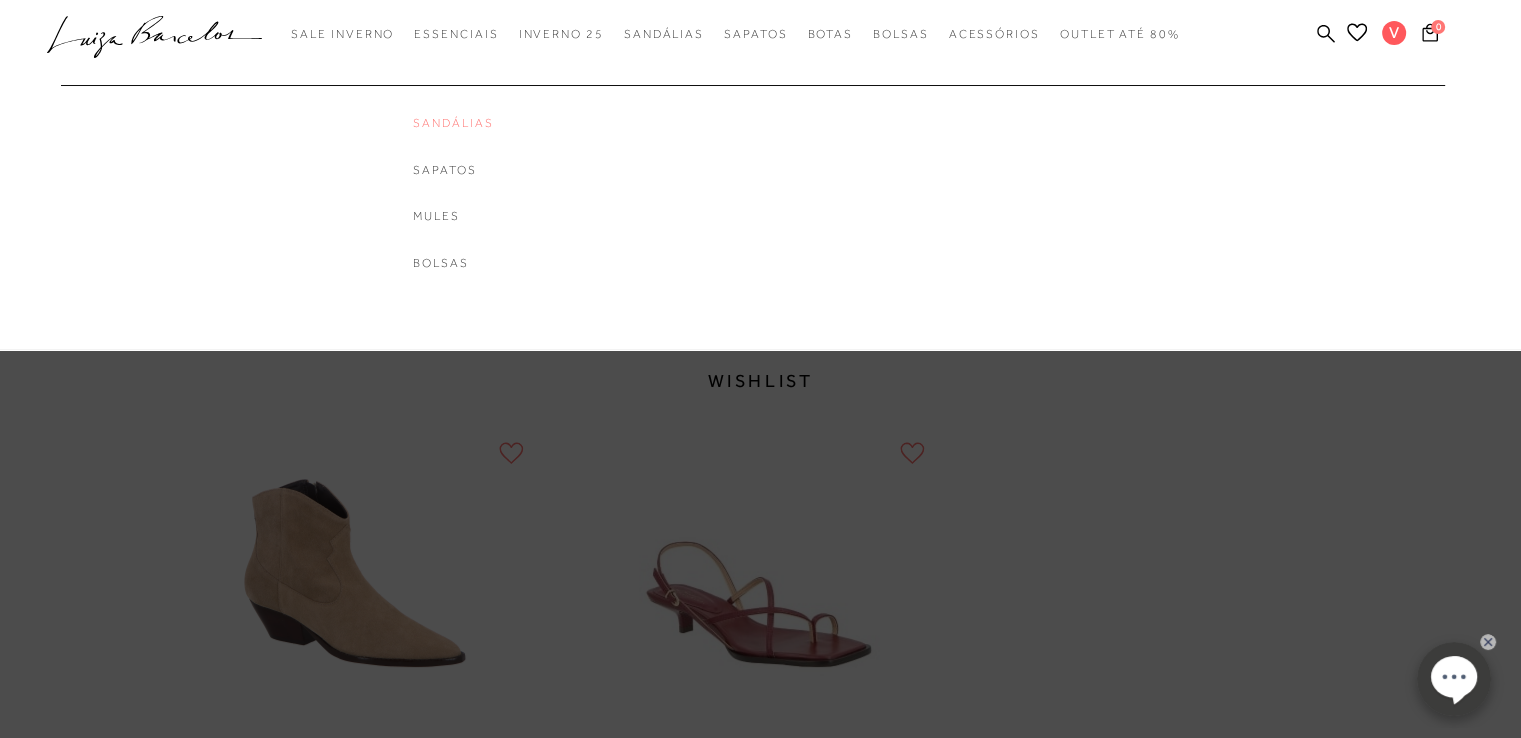 click on "Sandálias" at bounding box center (493, 123) 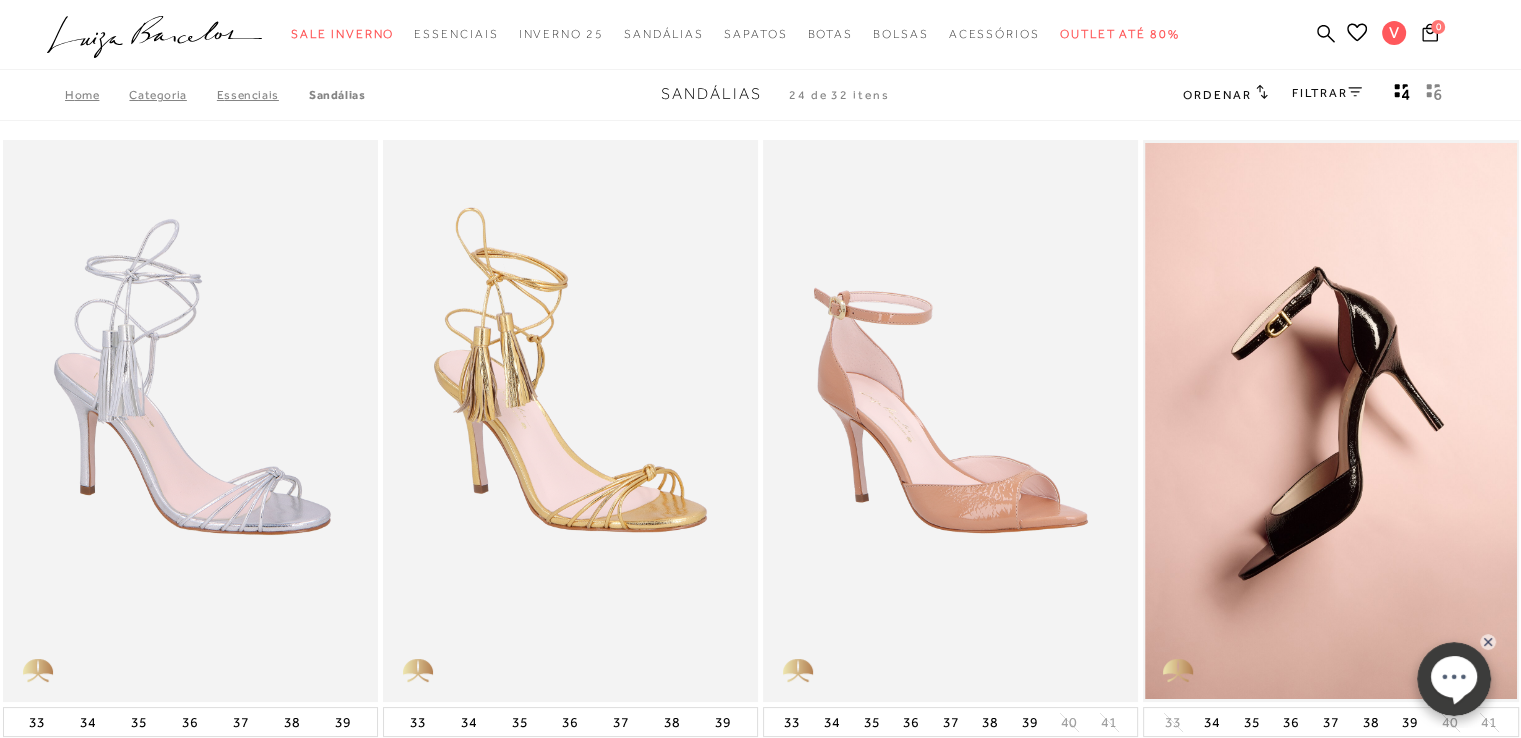 type 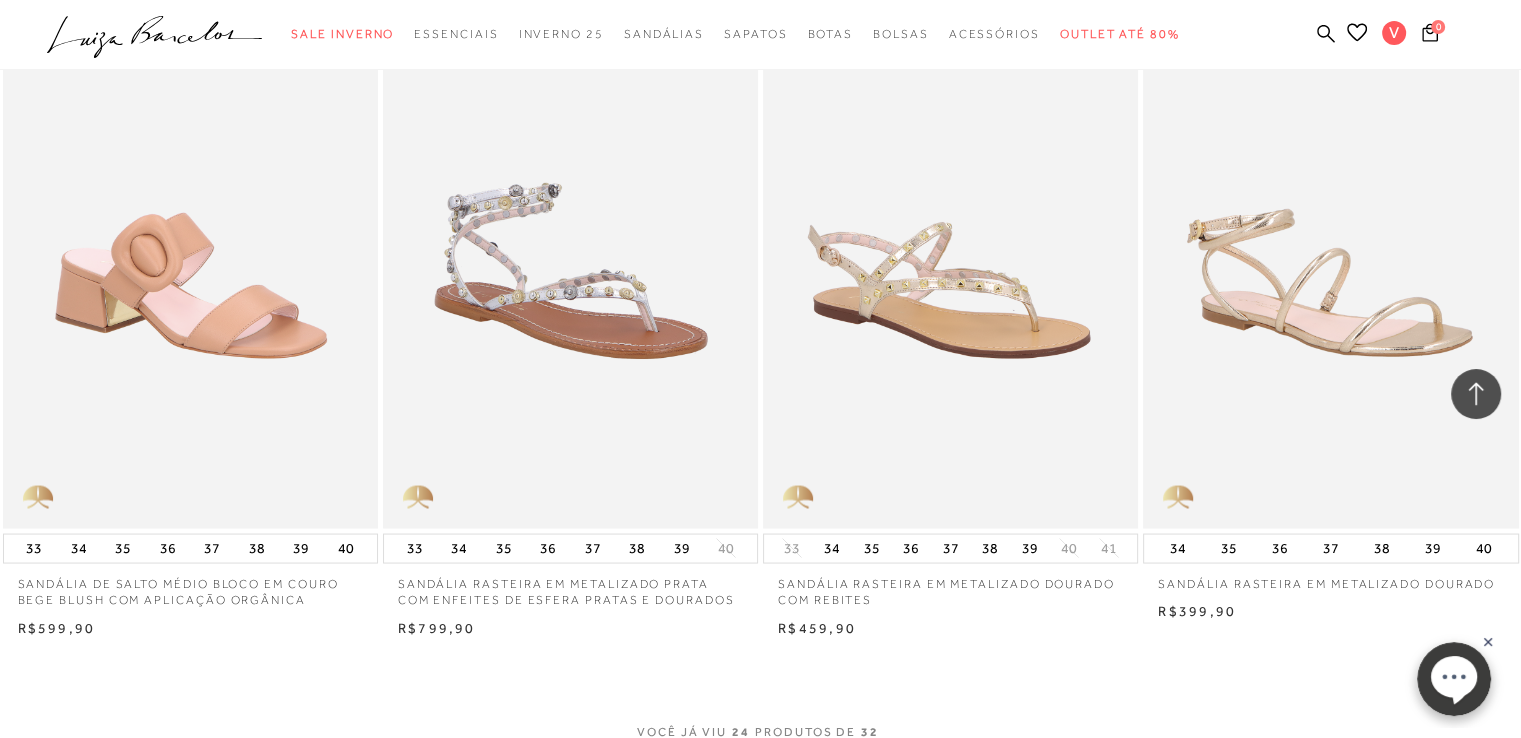 scroll, scrollTop: 4280, scrollLeft: 0, axis: vertical 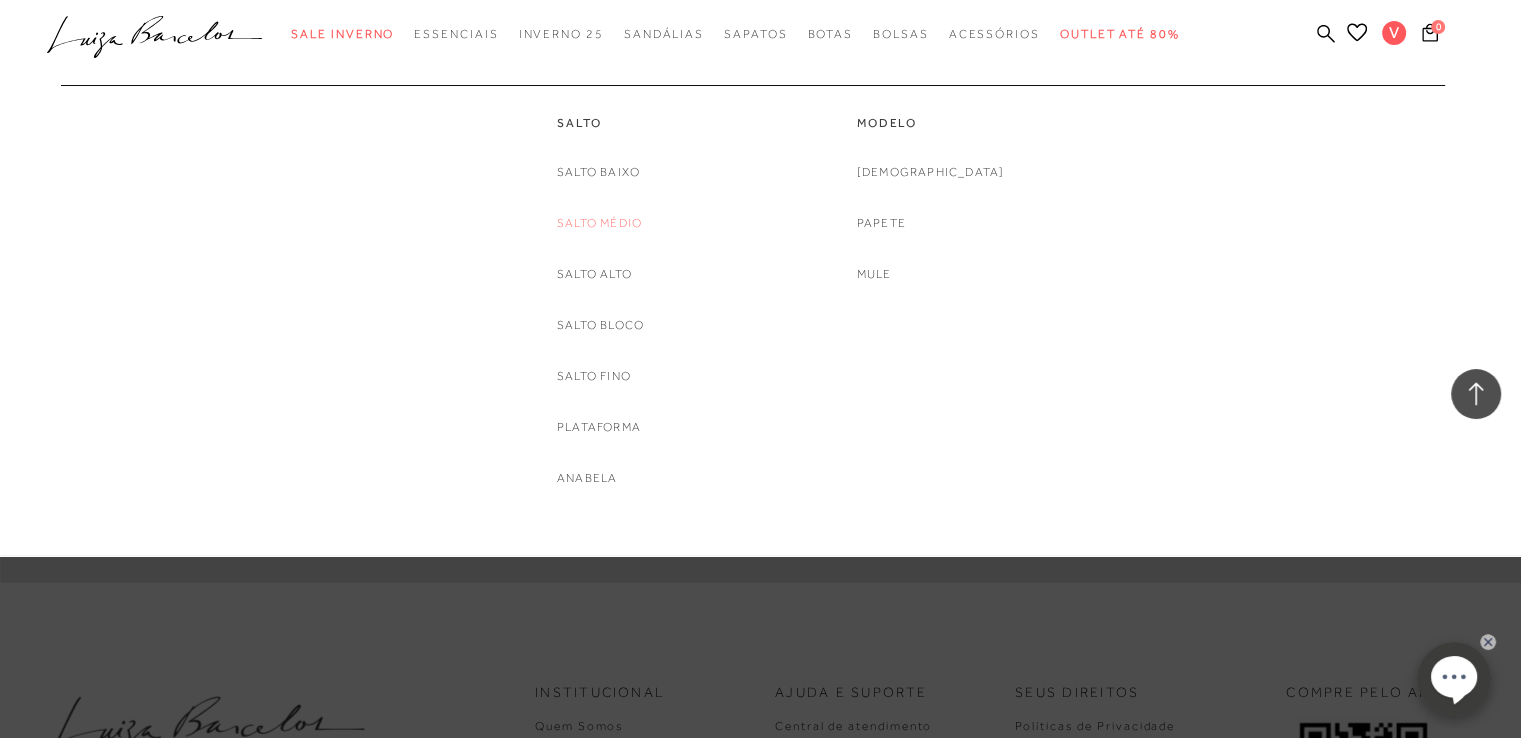 click on "Salto Médio" at bounding box center [599, 223] 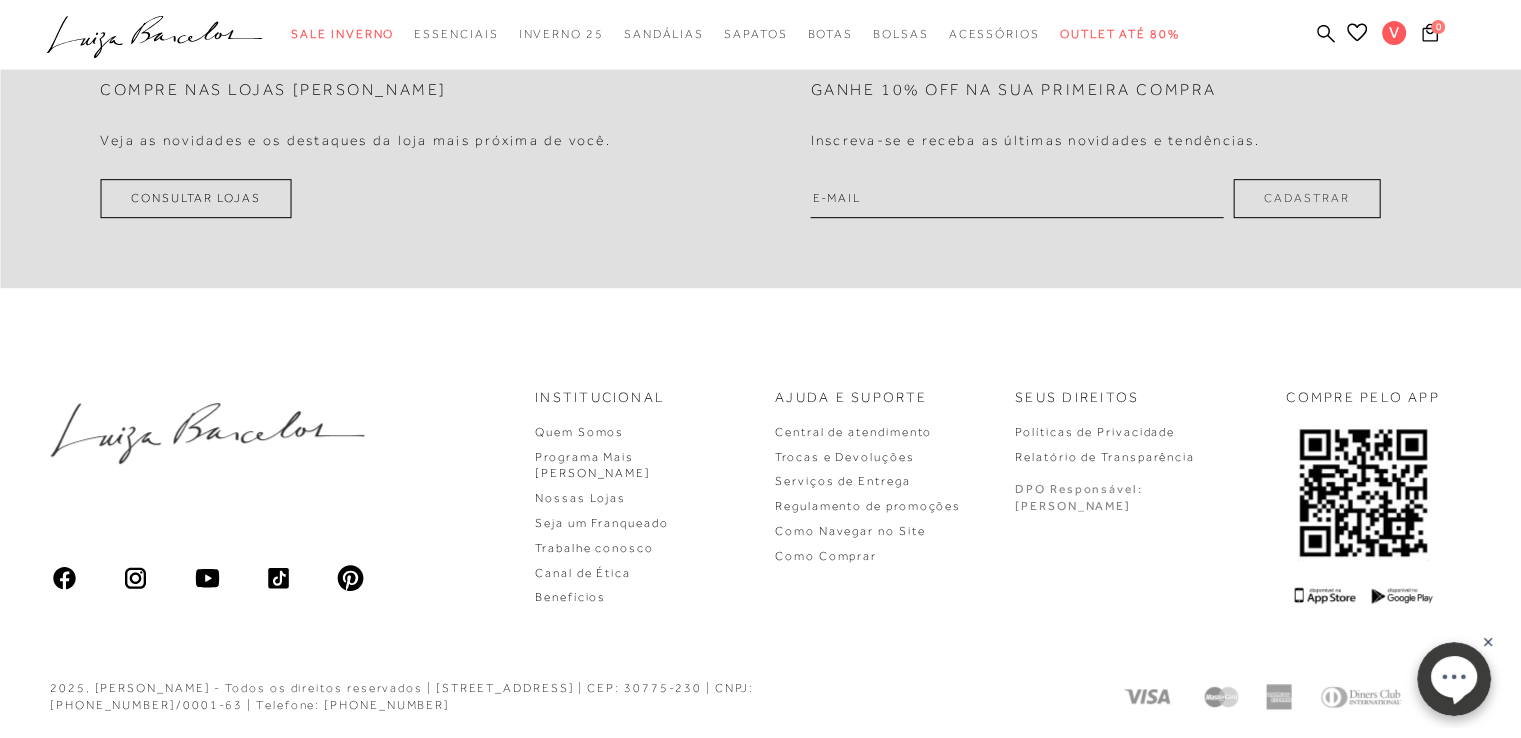 scroll, scrollTop: 0, scrollLeft: 0, axis: both 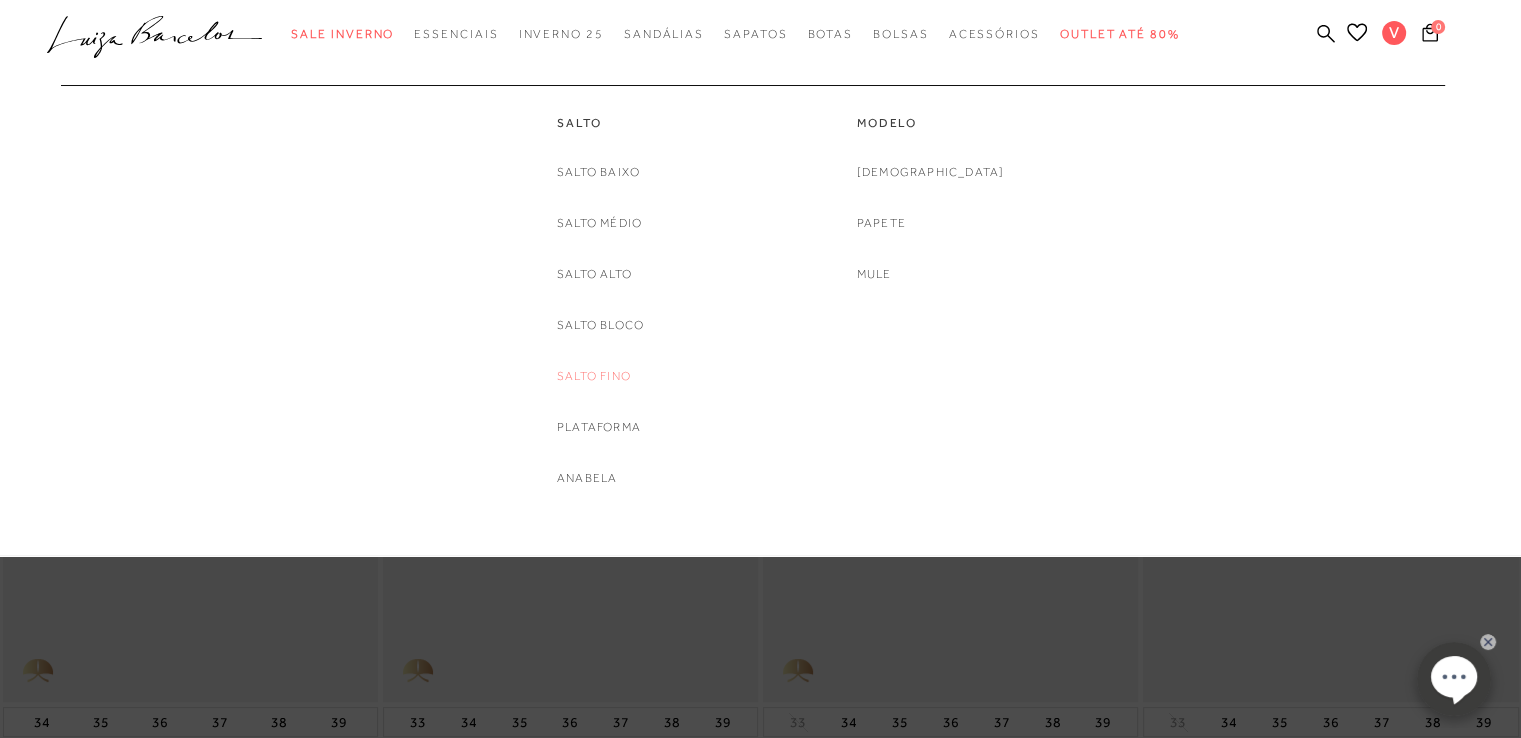 click on "Salto Fino" at bounding box center (594, 376) 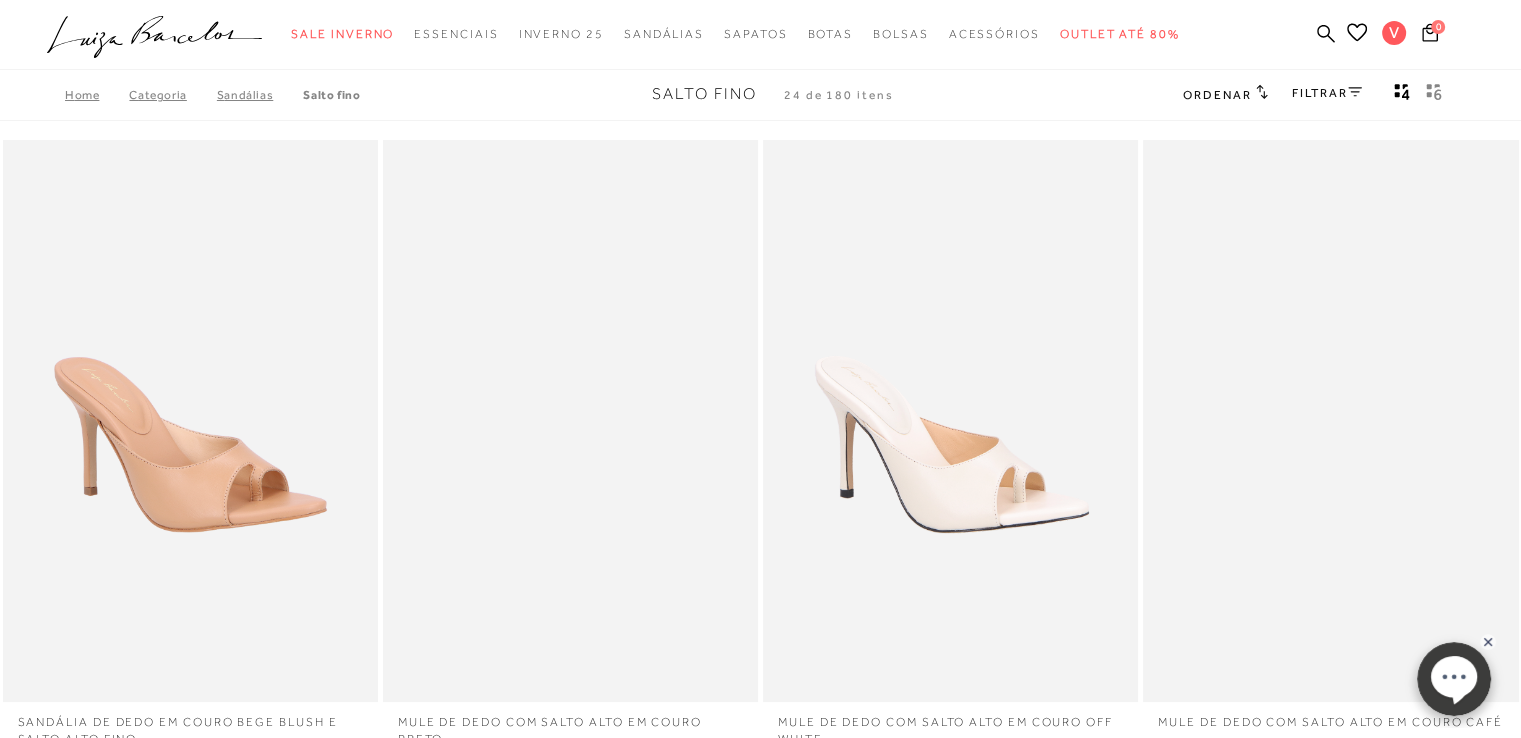 type 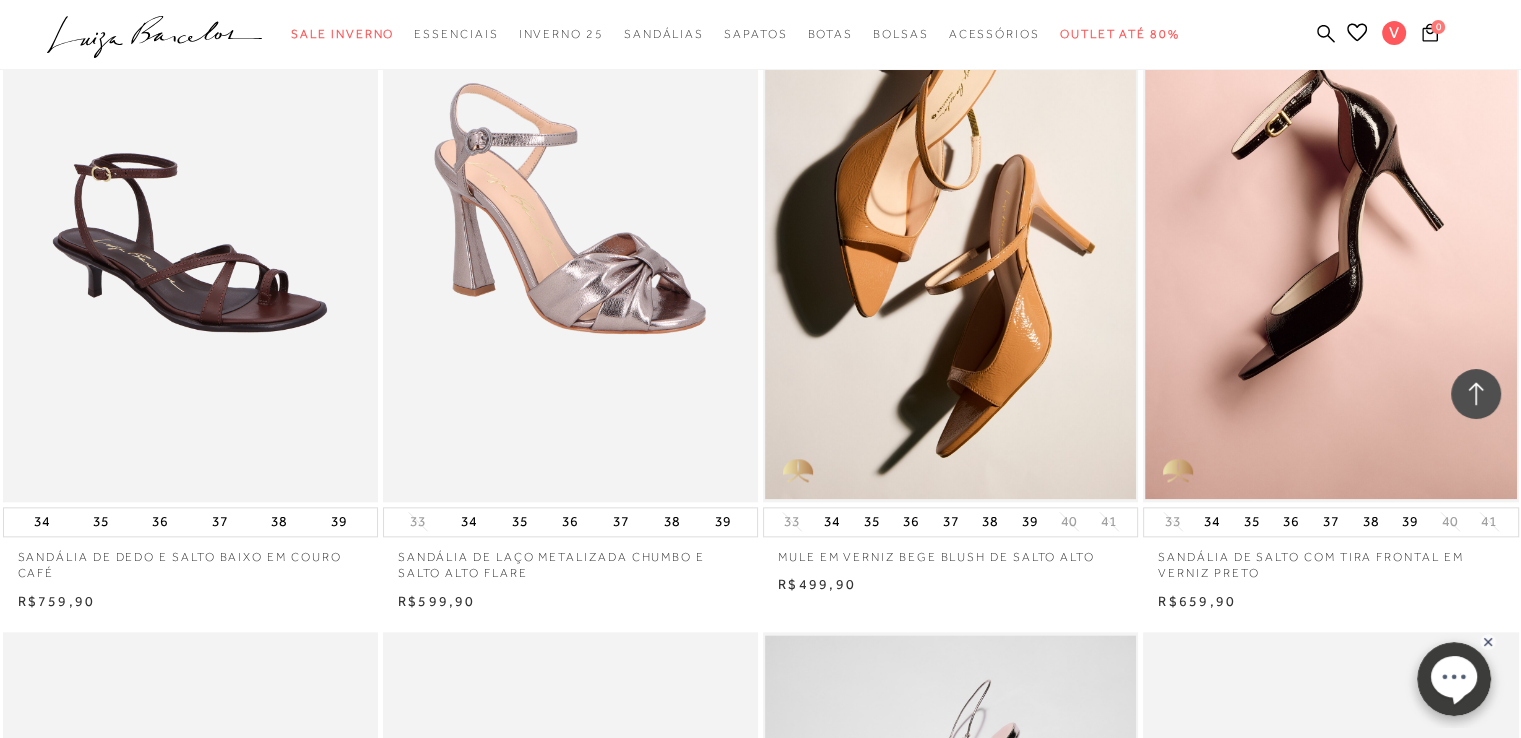 scroll, scrollTop: 2320, scrollLeft: 0, axis: vertical 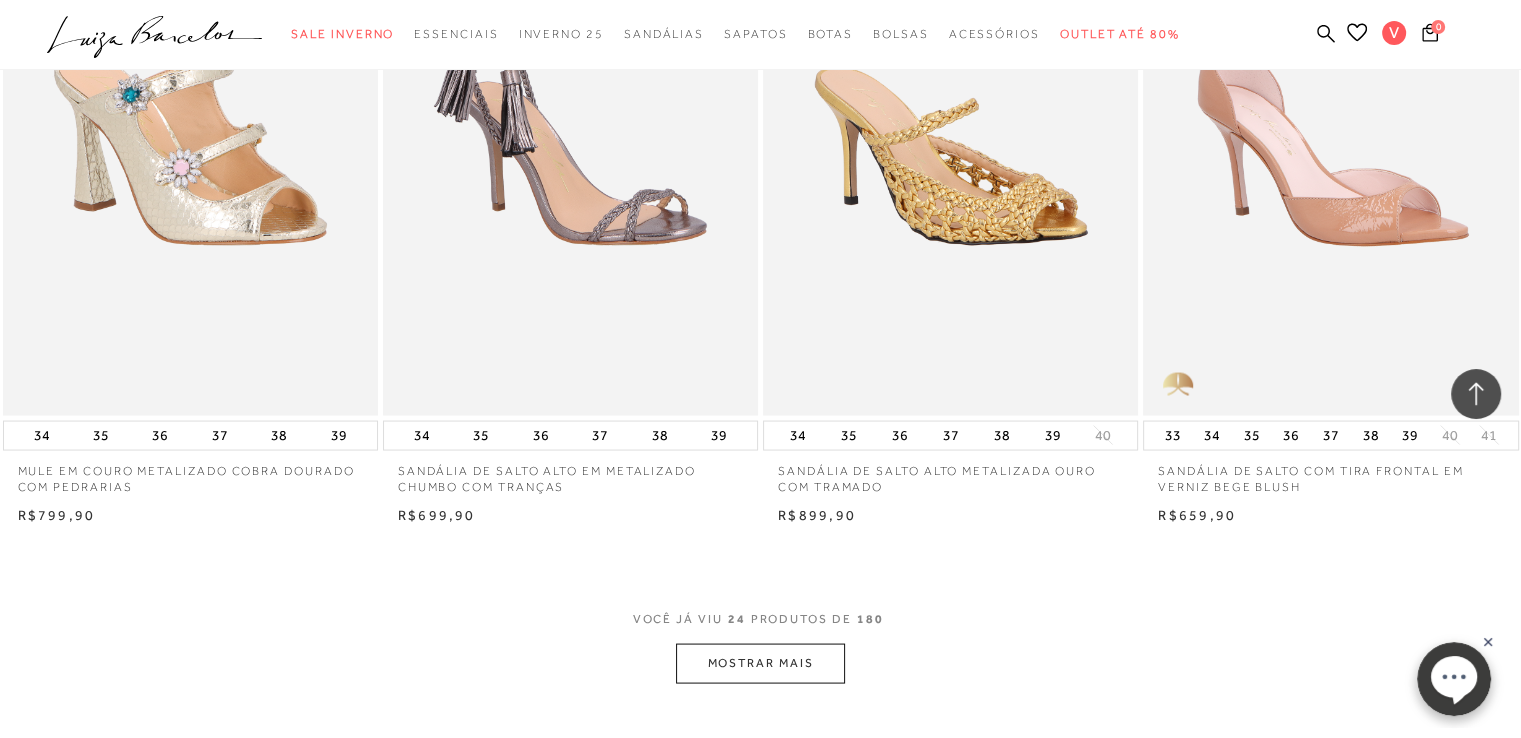 click on "MOSTRAR MAIS" at bounding box center [760, 662] 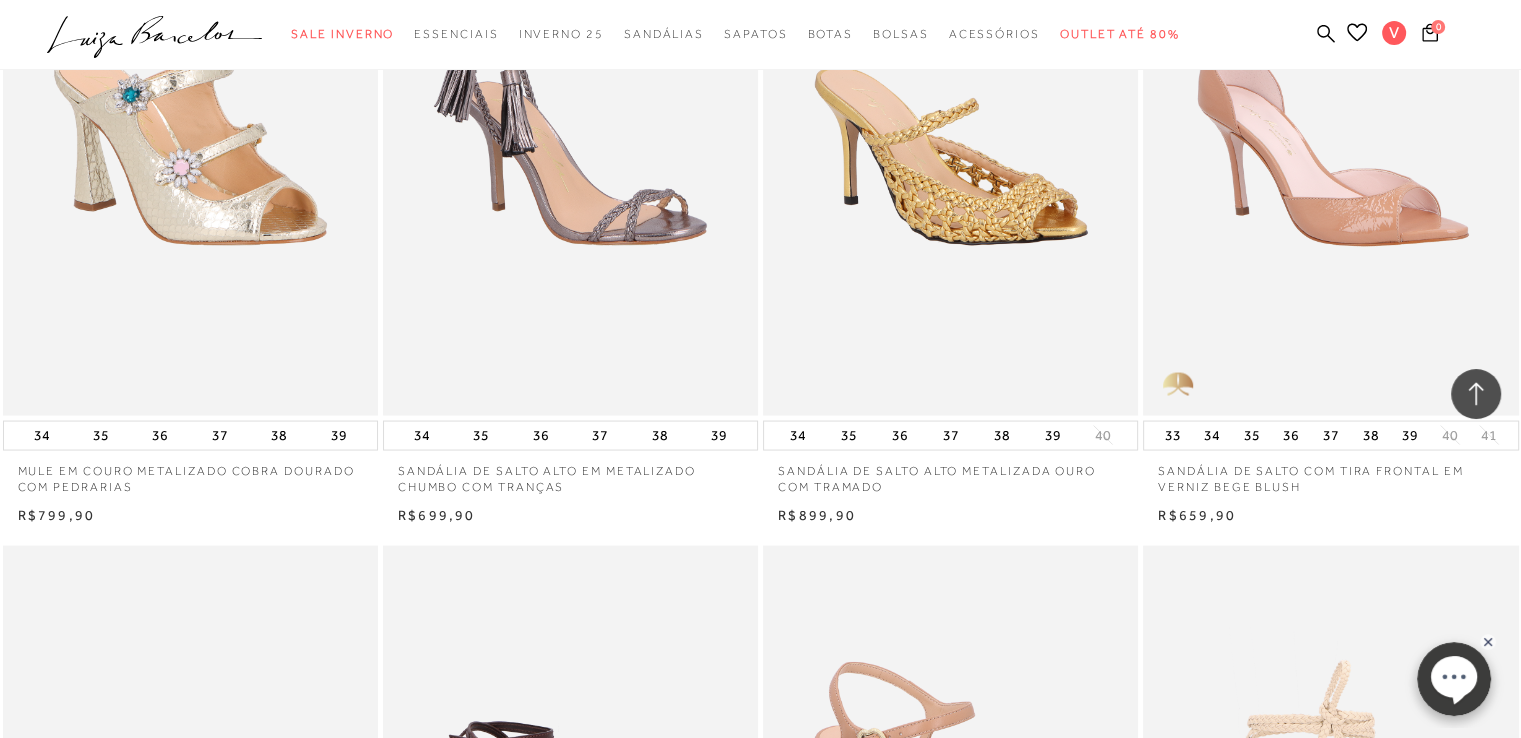 scroll, scrollTop: 4055, scrollLeft: 0, axis: vertical 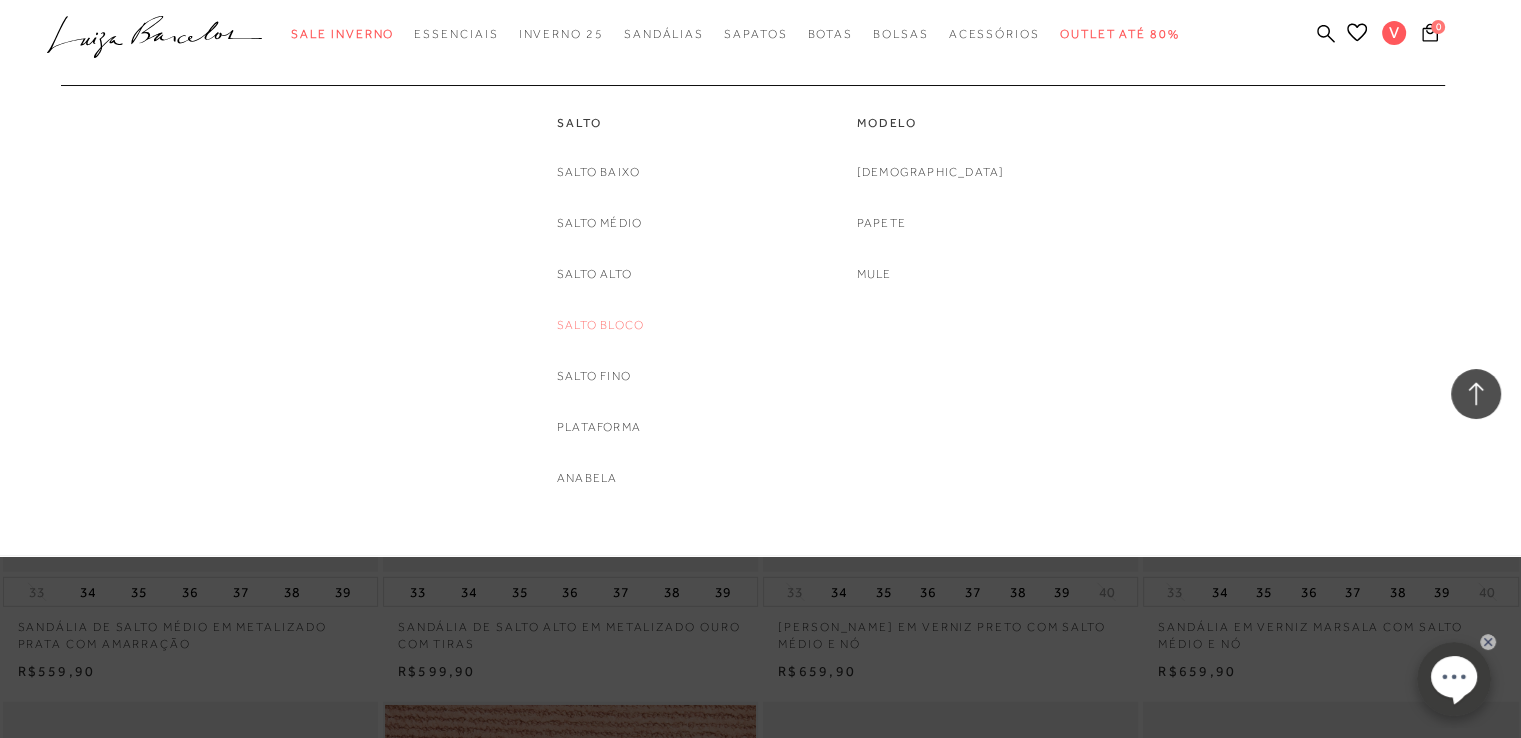 click on "Salto Bloco" at bounding box center (600, 325) 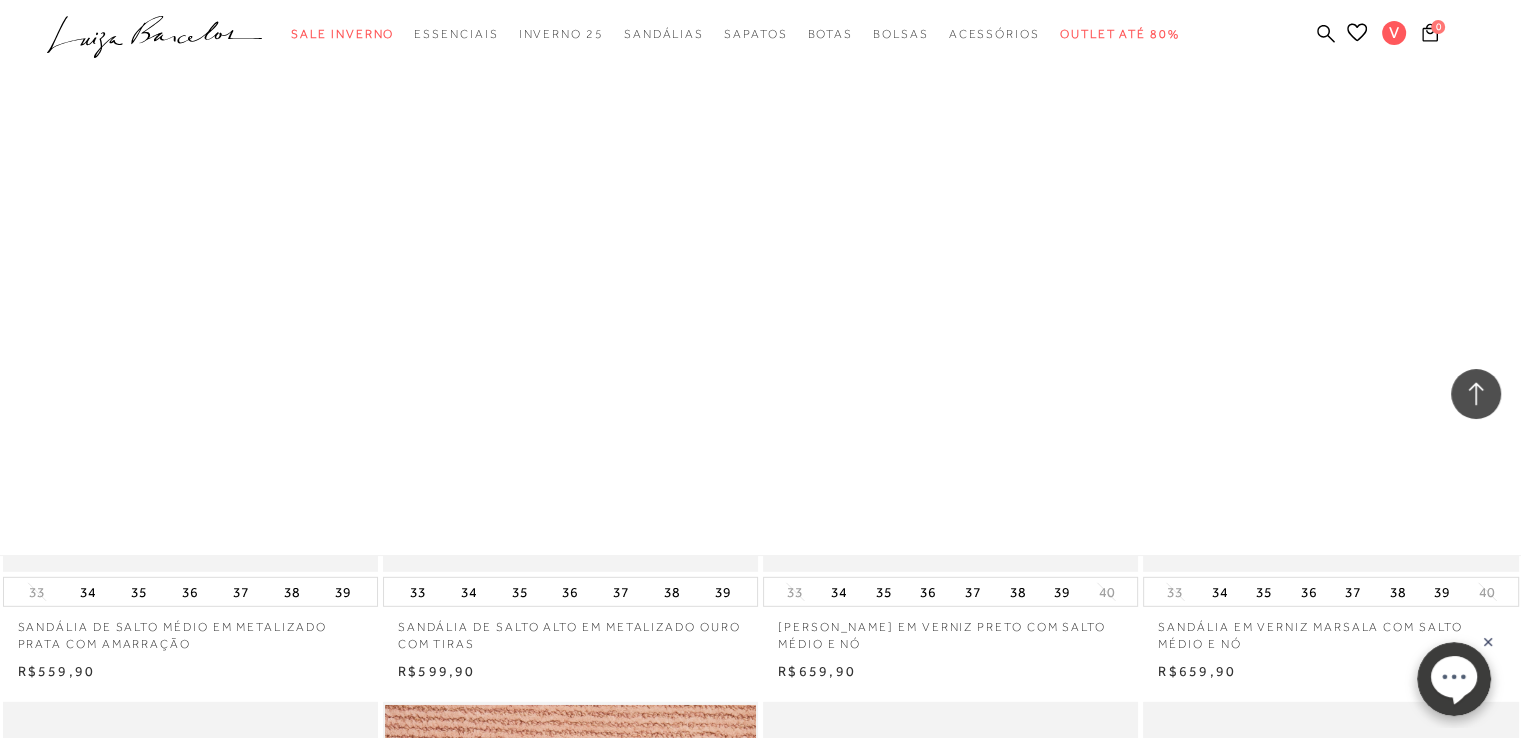 scroll, scrollTop: 0, scrollLeft: 0, axis: both 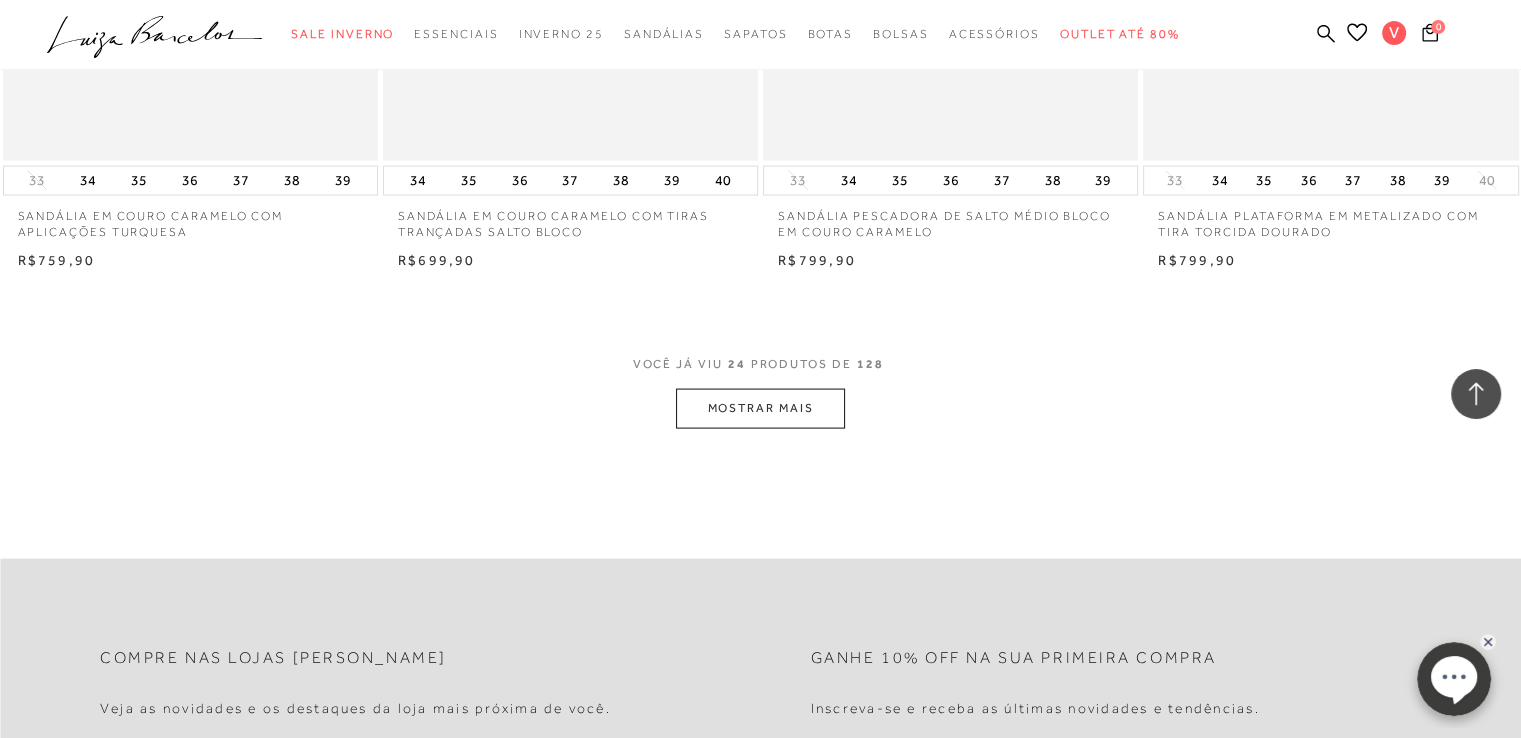 click on "MOSTRAR MAIS" at bounding box center [760, 408] 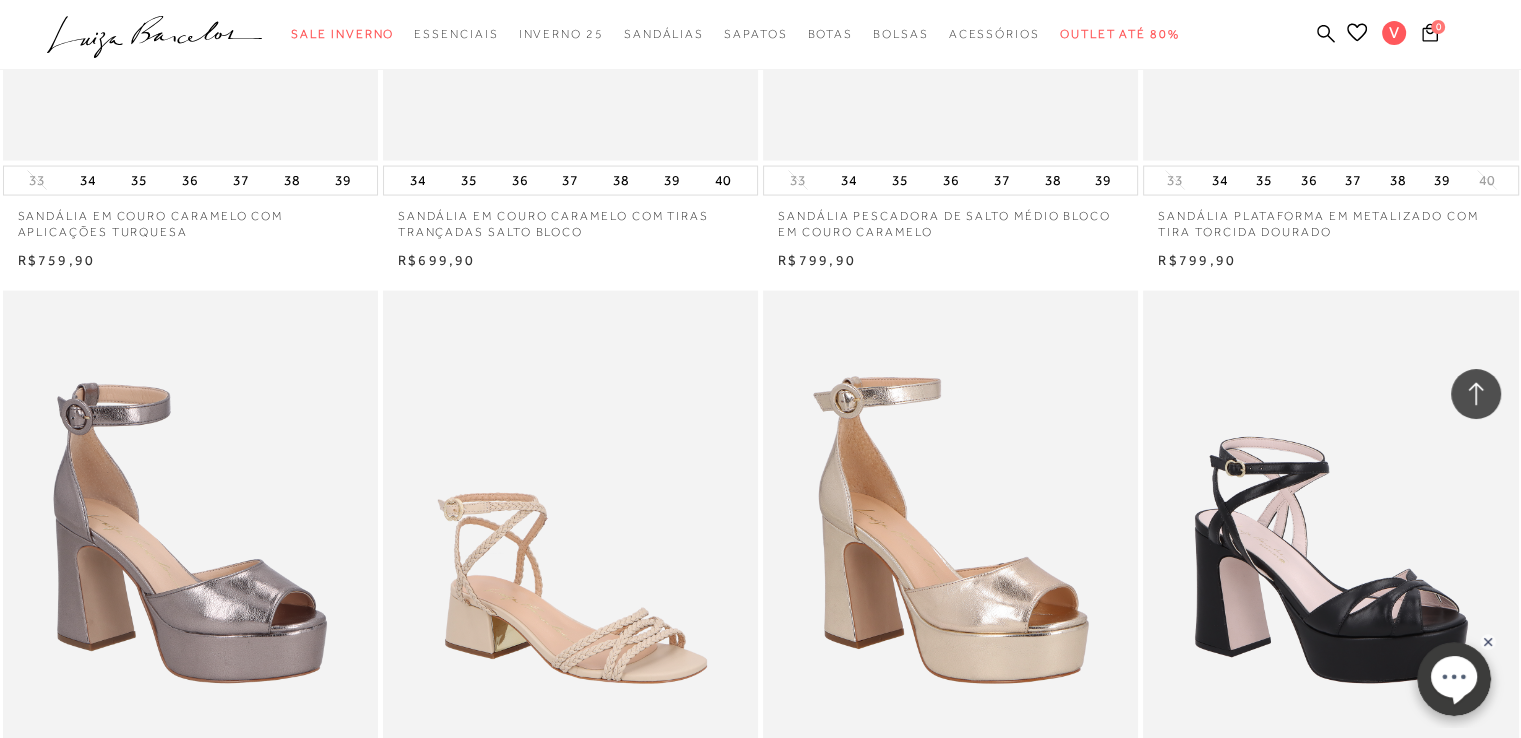 scroll, scrollTop: 4394, scrollLeft: 0, axis: vertical 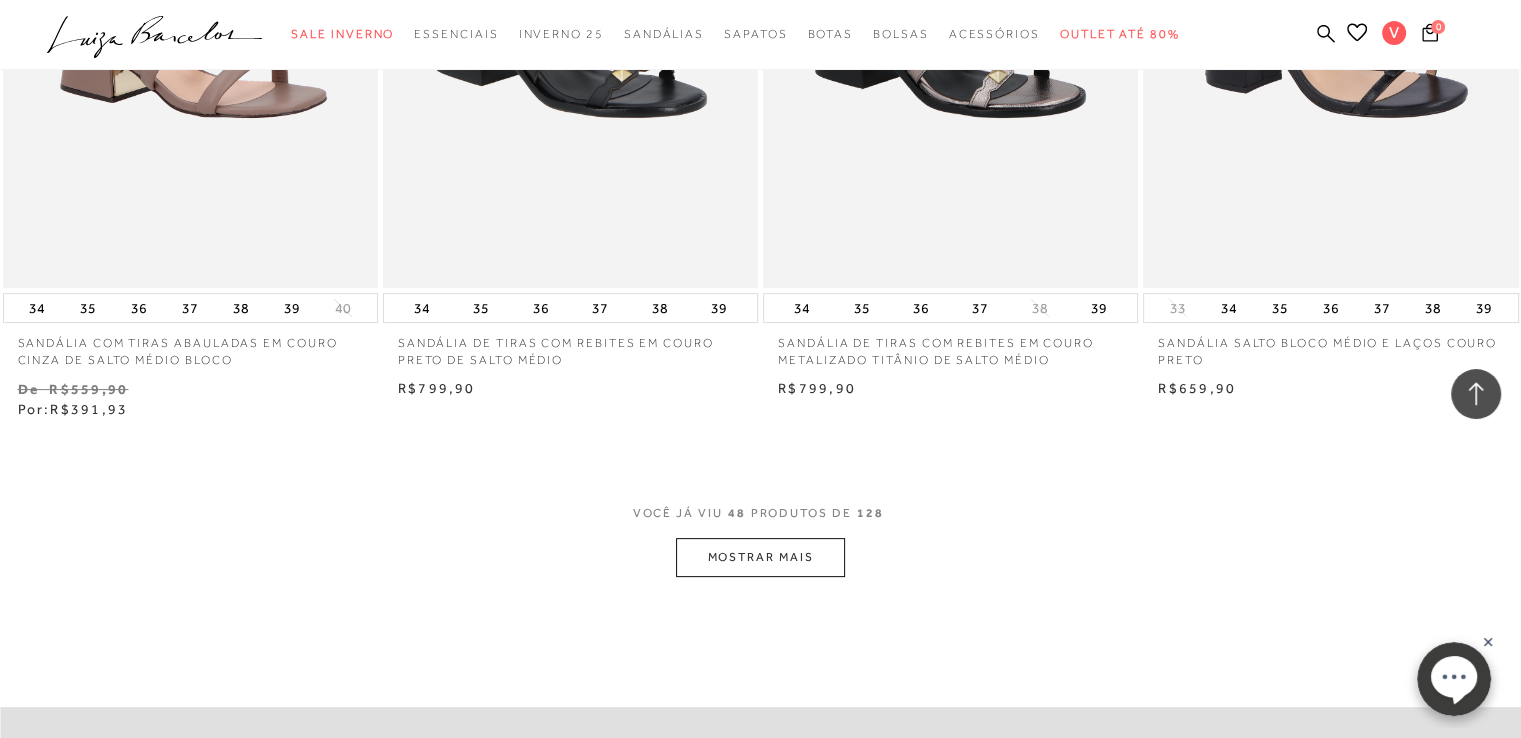 click on "MOSTRAR MAIS" at bounding box center (760, 557) 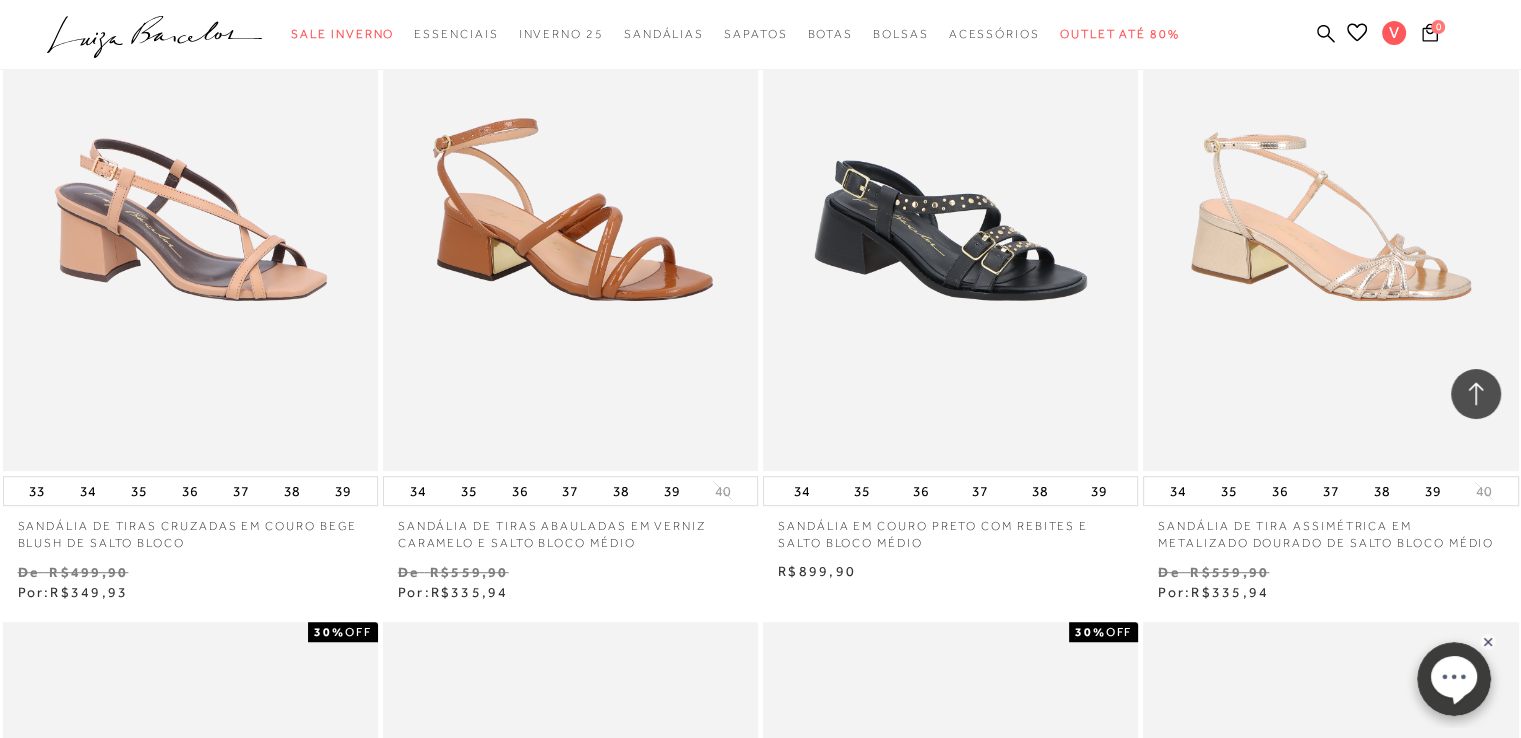 scroll, scrollTop: 8553, scrollLeft: 0, axis: vertical 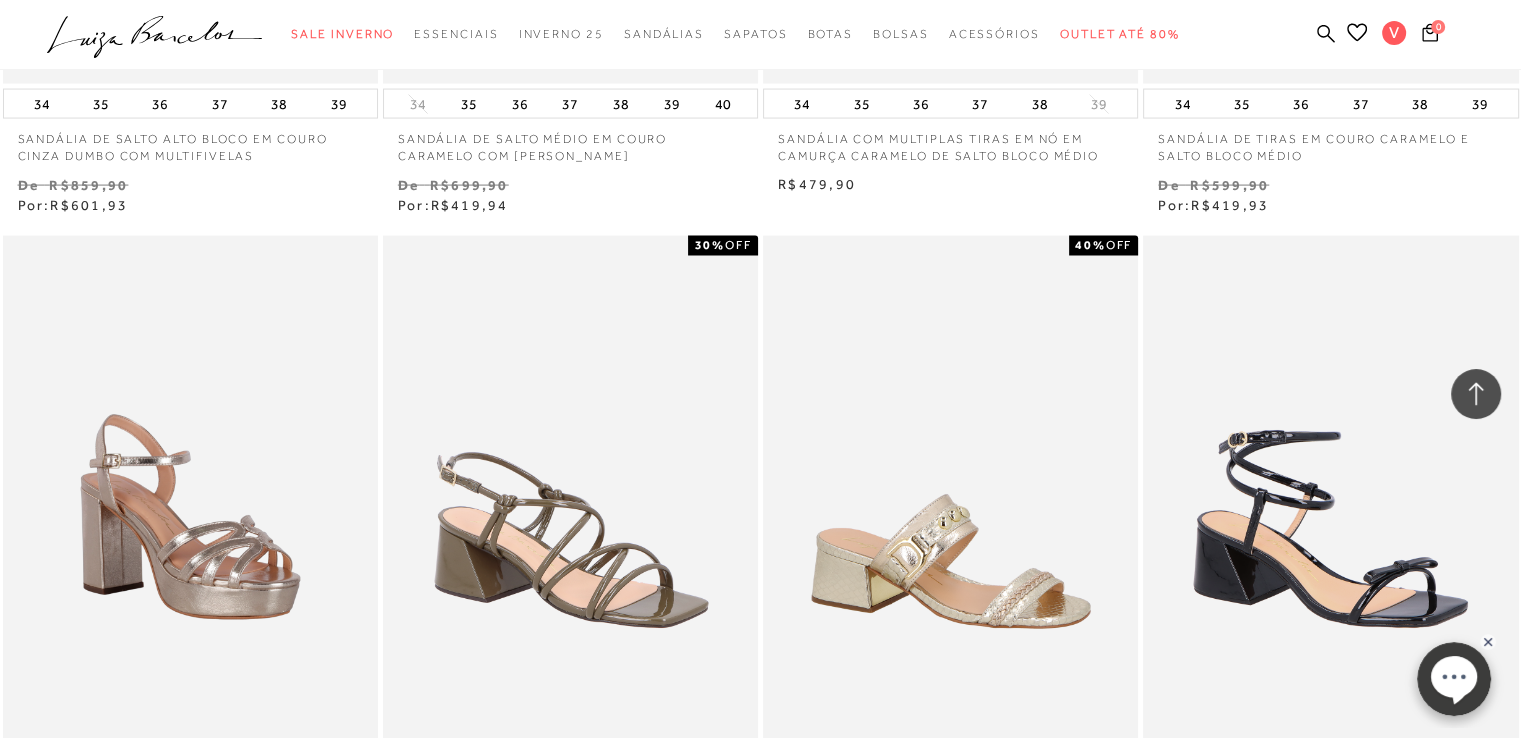 click on "MOSTRAR MAIS" at bounding box center [760, 1067] 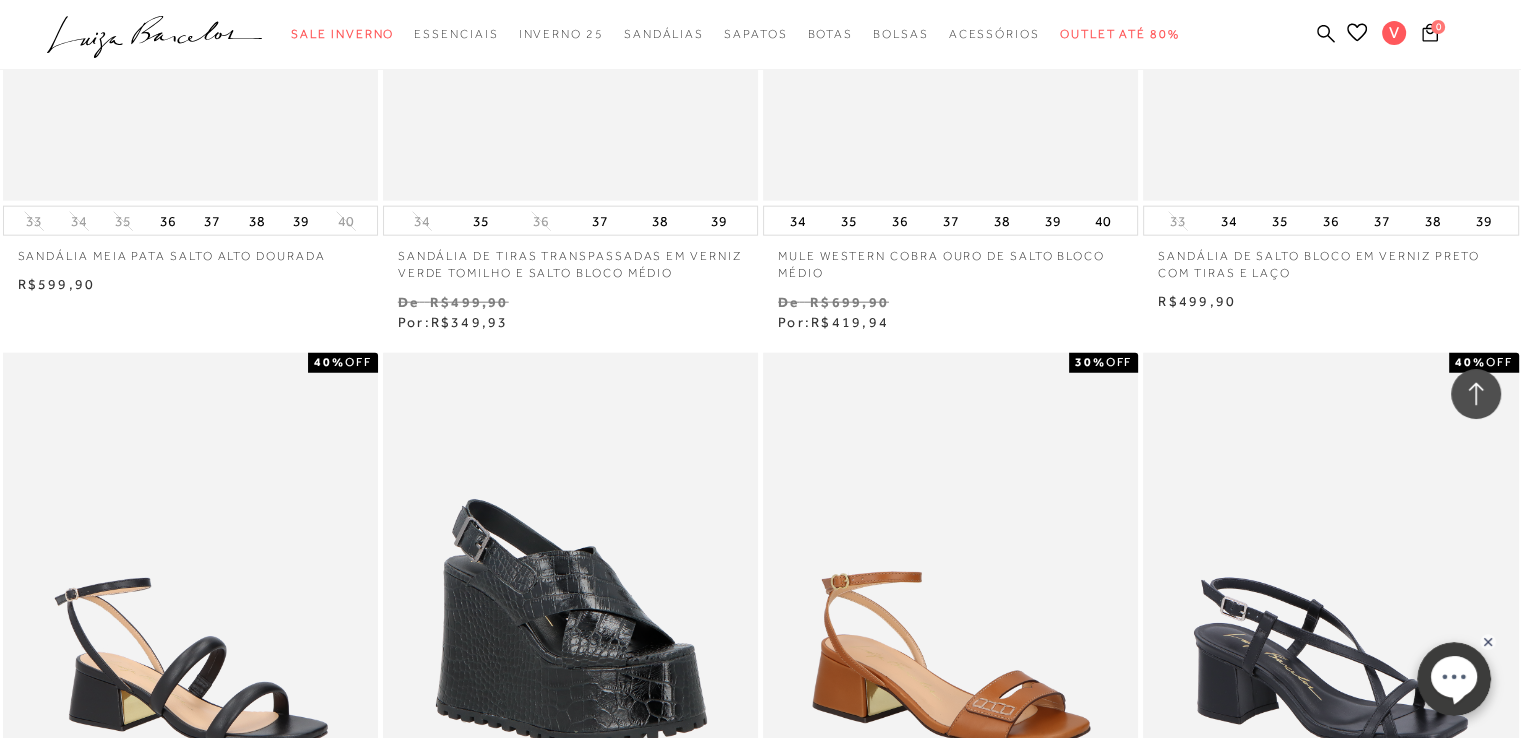 scroll, scrollTop: 13672, scrollLeft: 0, axis: vertical 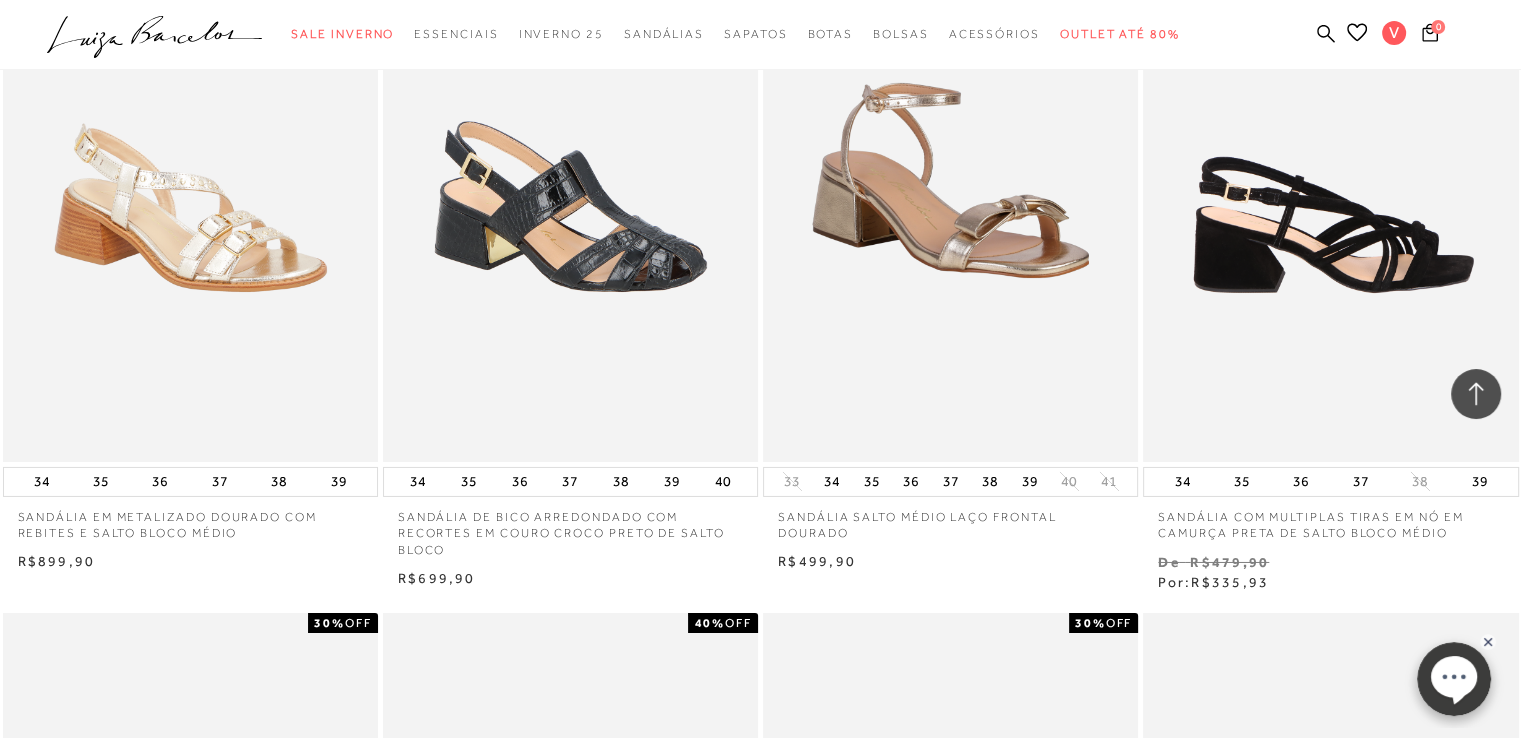 click on "De
R$479,90" at bounding box center (1330, 562) 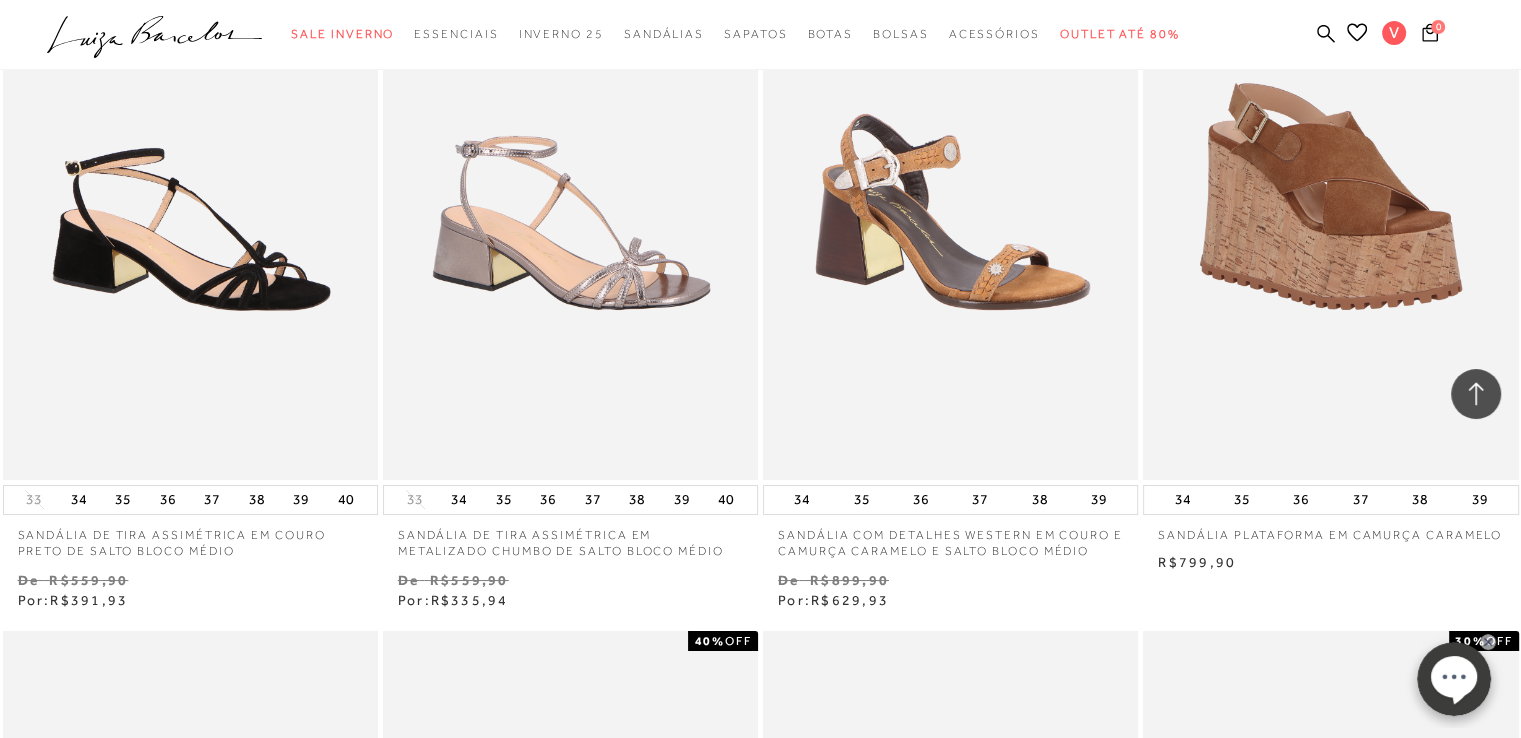 scroll, scrollTop: 14966, scrollLeft: 0, axis: vertical 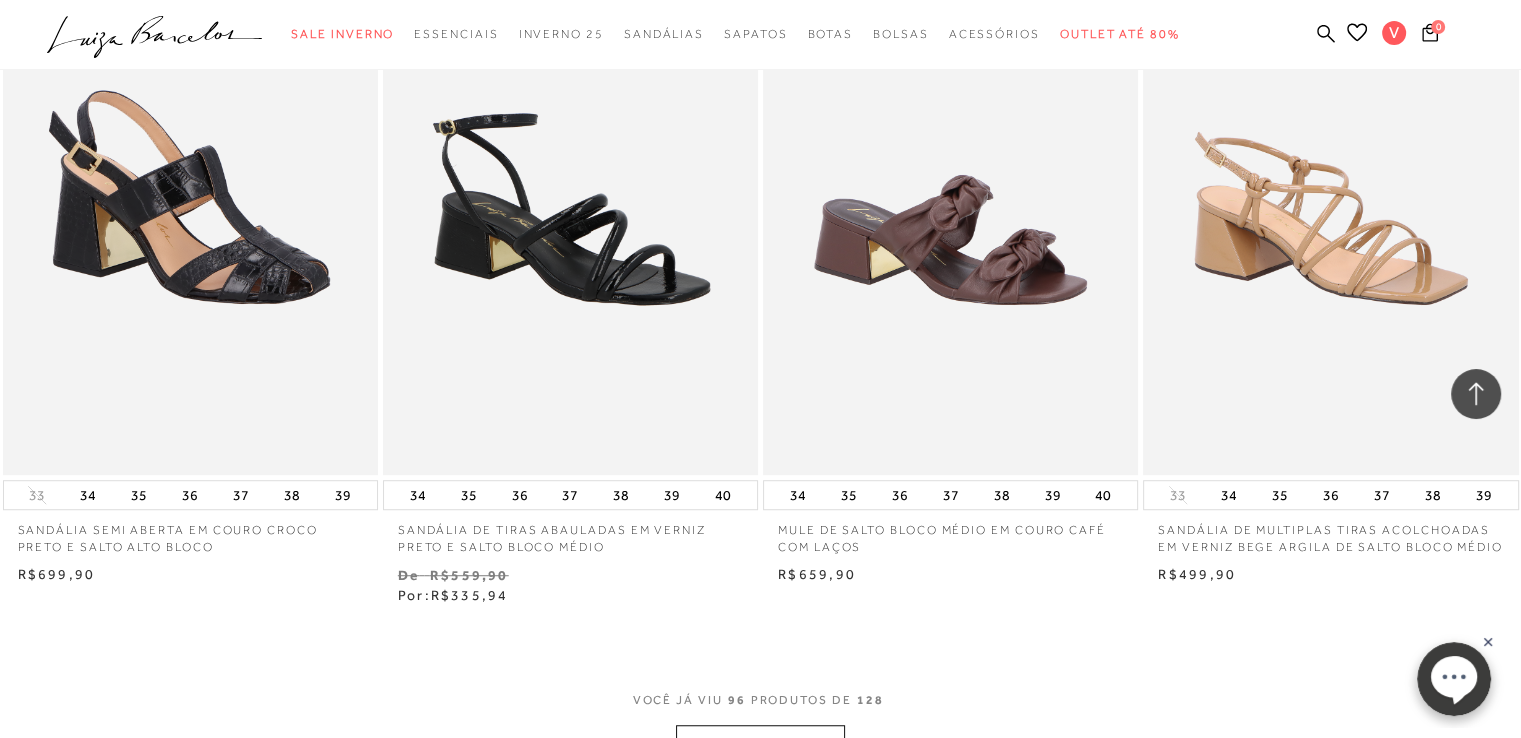 drag, startPoint x: 625, startPoint y: 332, endPoint x: 1126, endPoint y: 685, distance: 612.8703 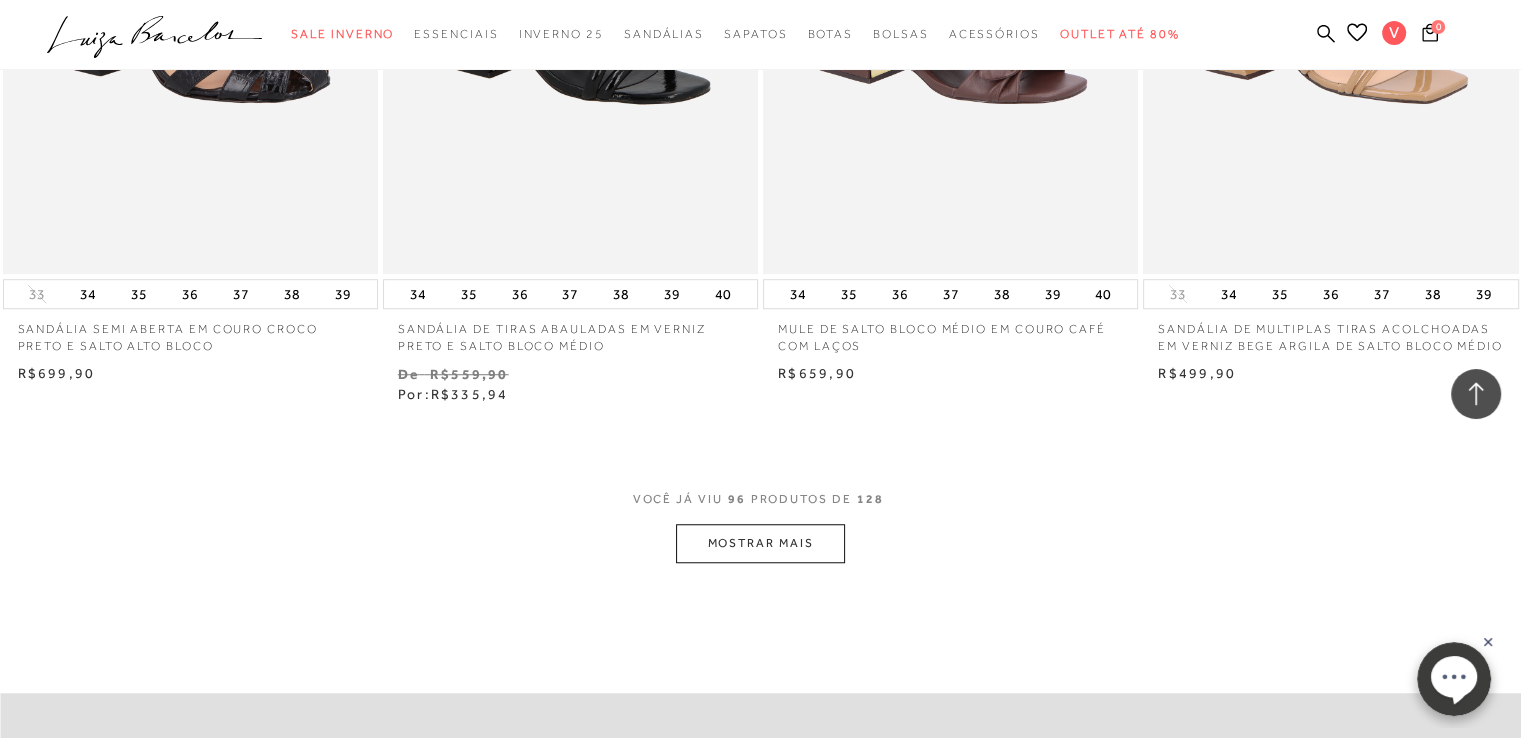 scroll, scrollTop: 16662, scrollLeft: 0, axis: vertical 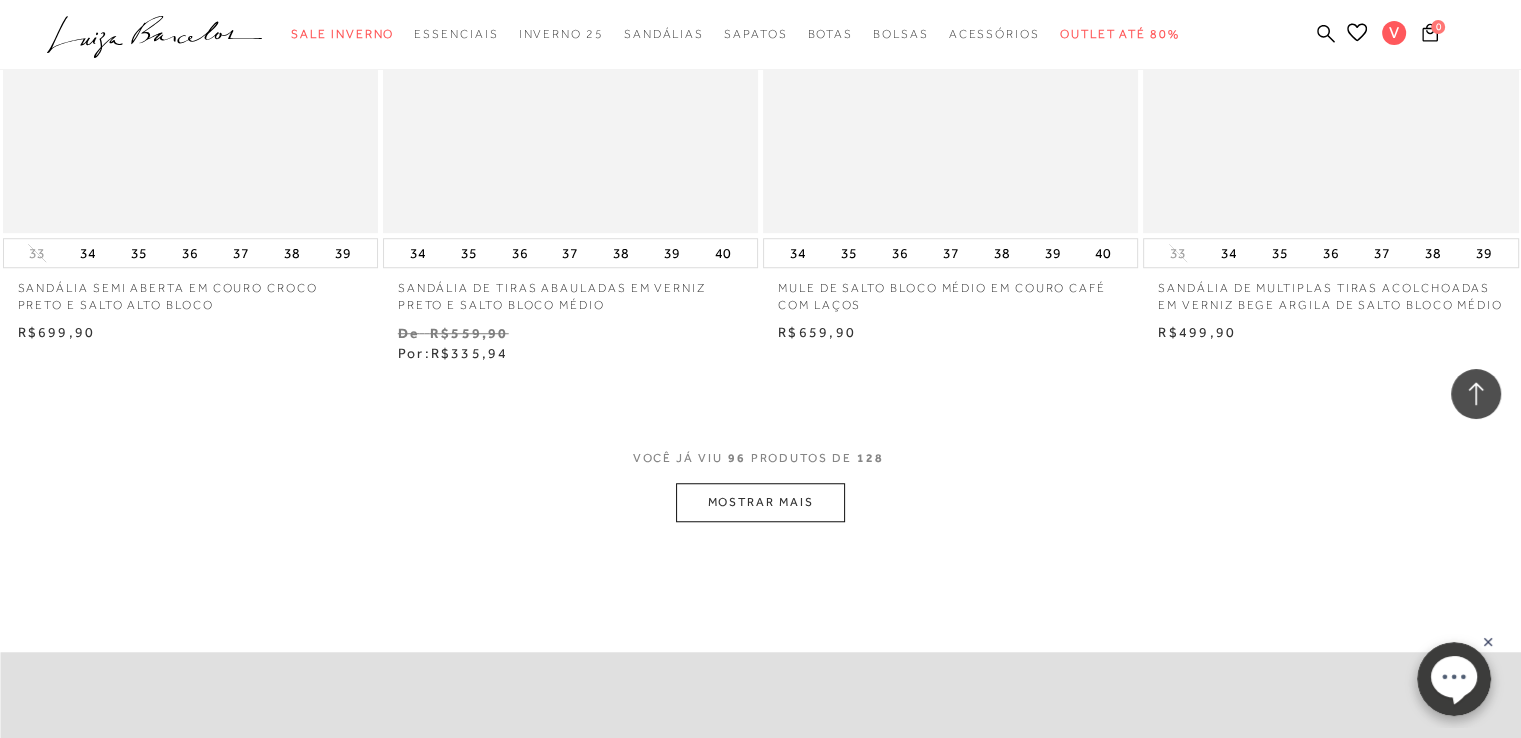 click on "MOSTRAR MAIS" at bounding box center [760, 502] 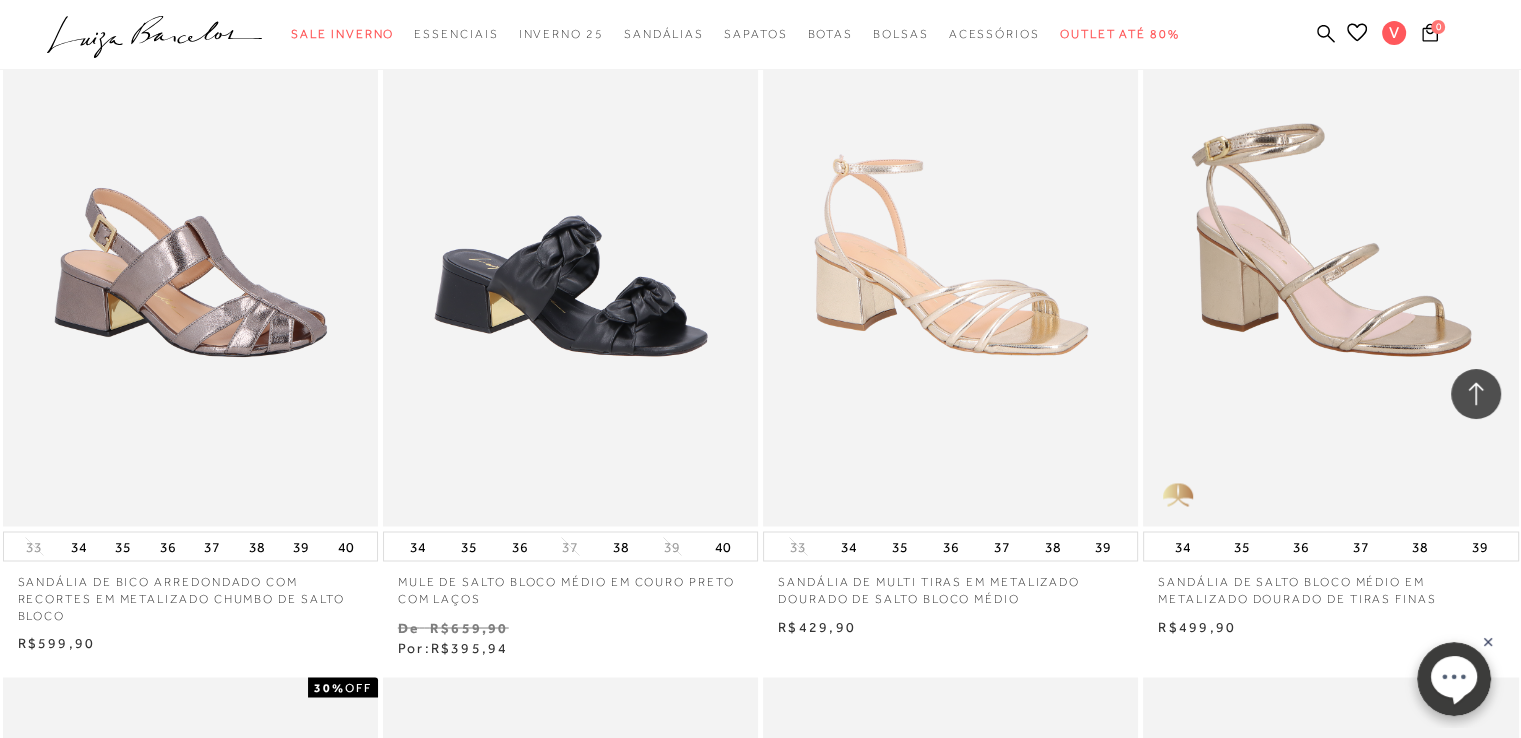 scroll, scrollTop: 18486, scrollLeft: 0, axis: vertical 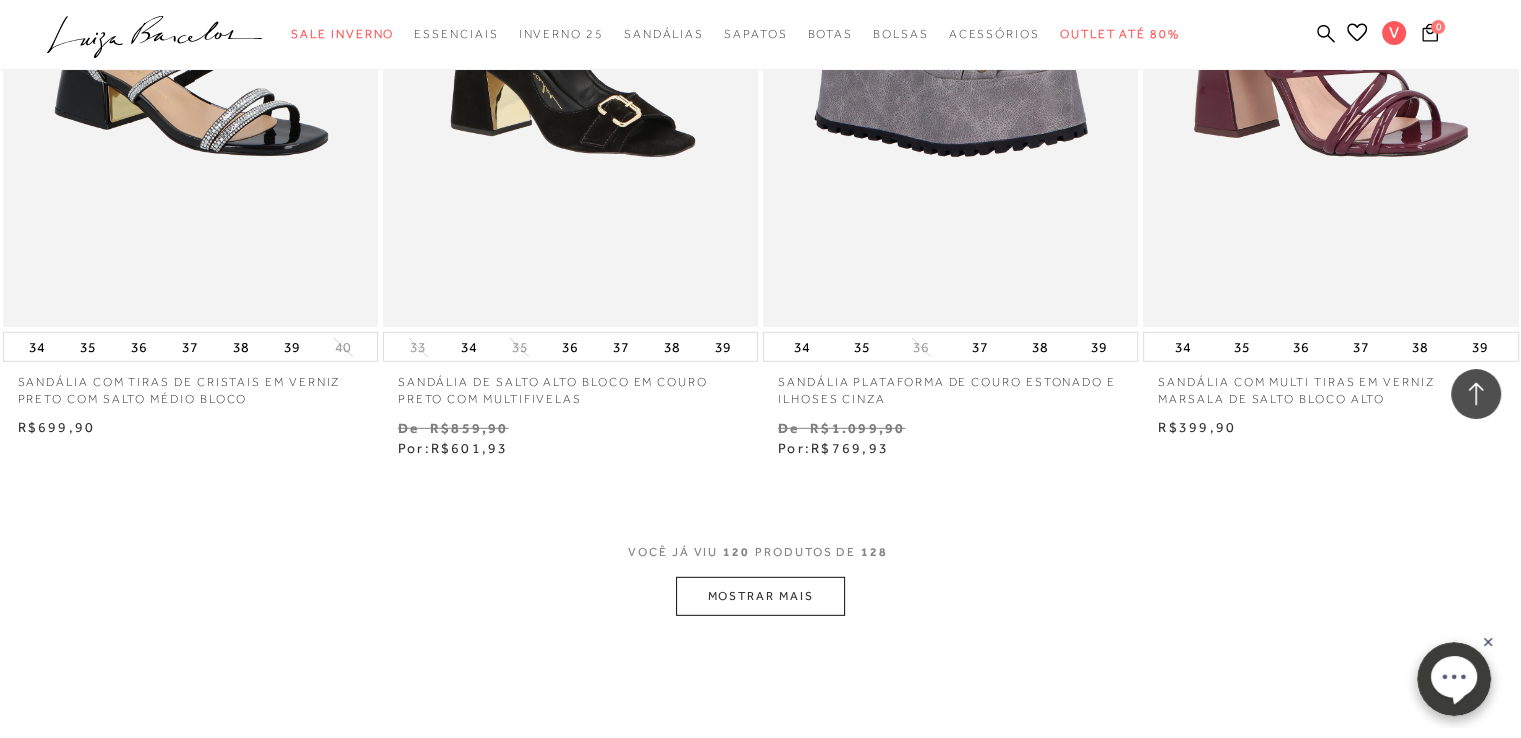 click on "MOSTRAR MAIS" at bounding box center [760, 596] 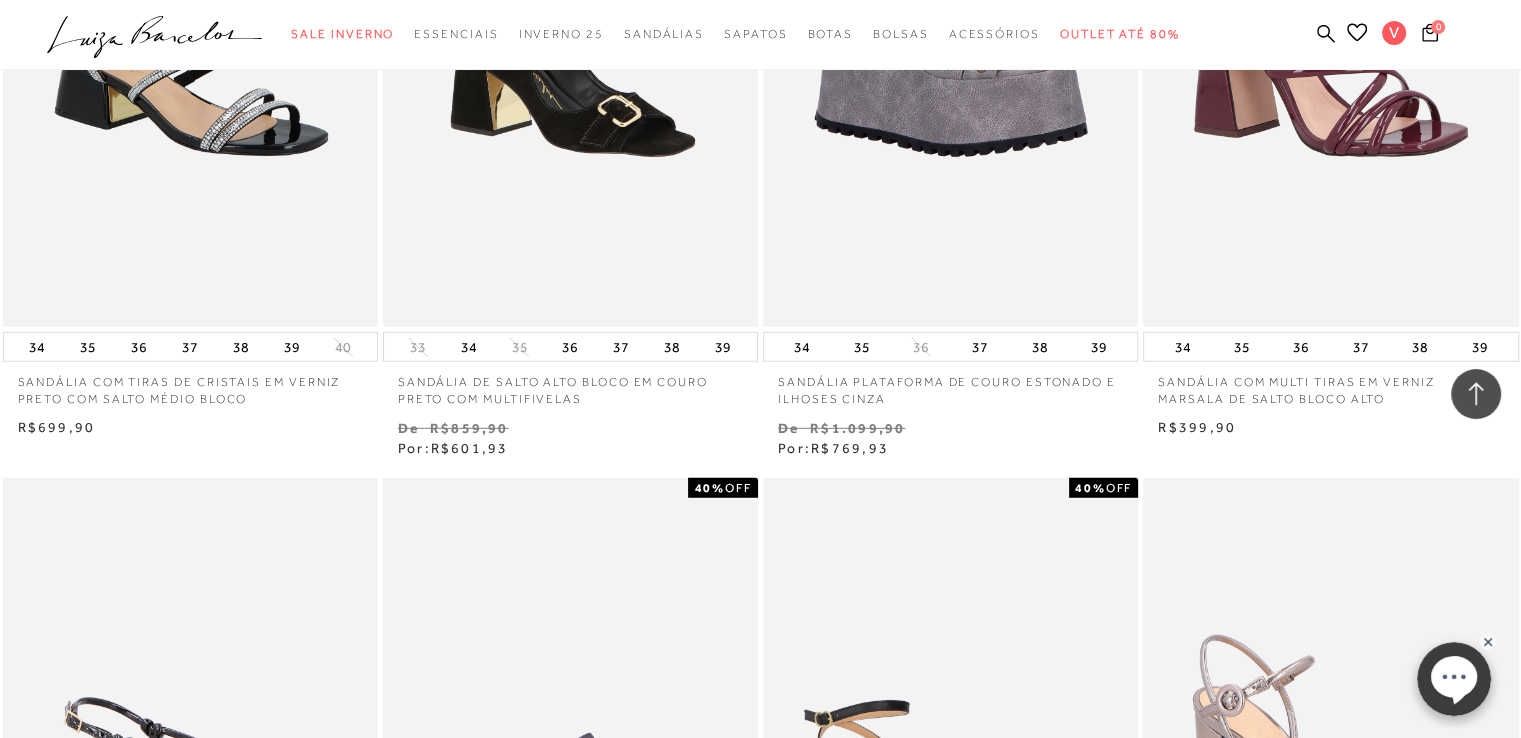 scroll, scrollTop: 22069, scrollLeft: 0, axis: vertical 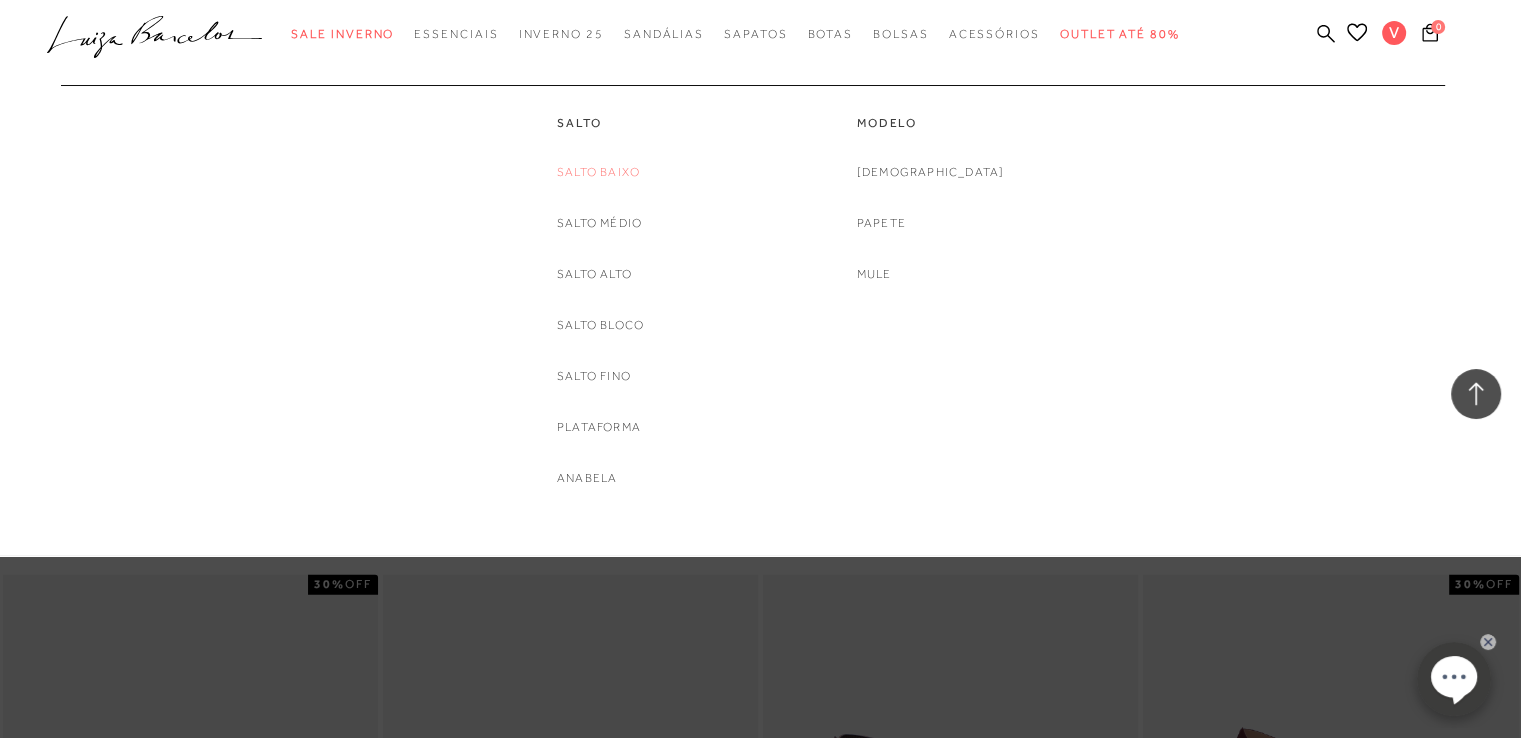 click on "Salto Baixo" at bounding box center (598, 172) 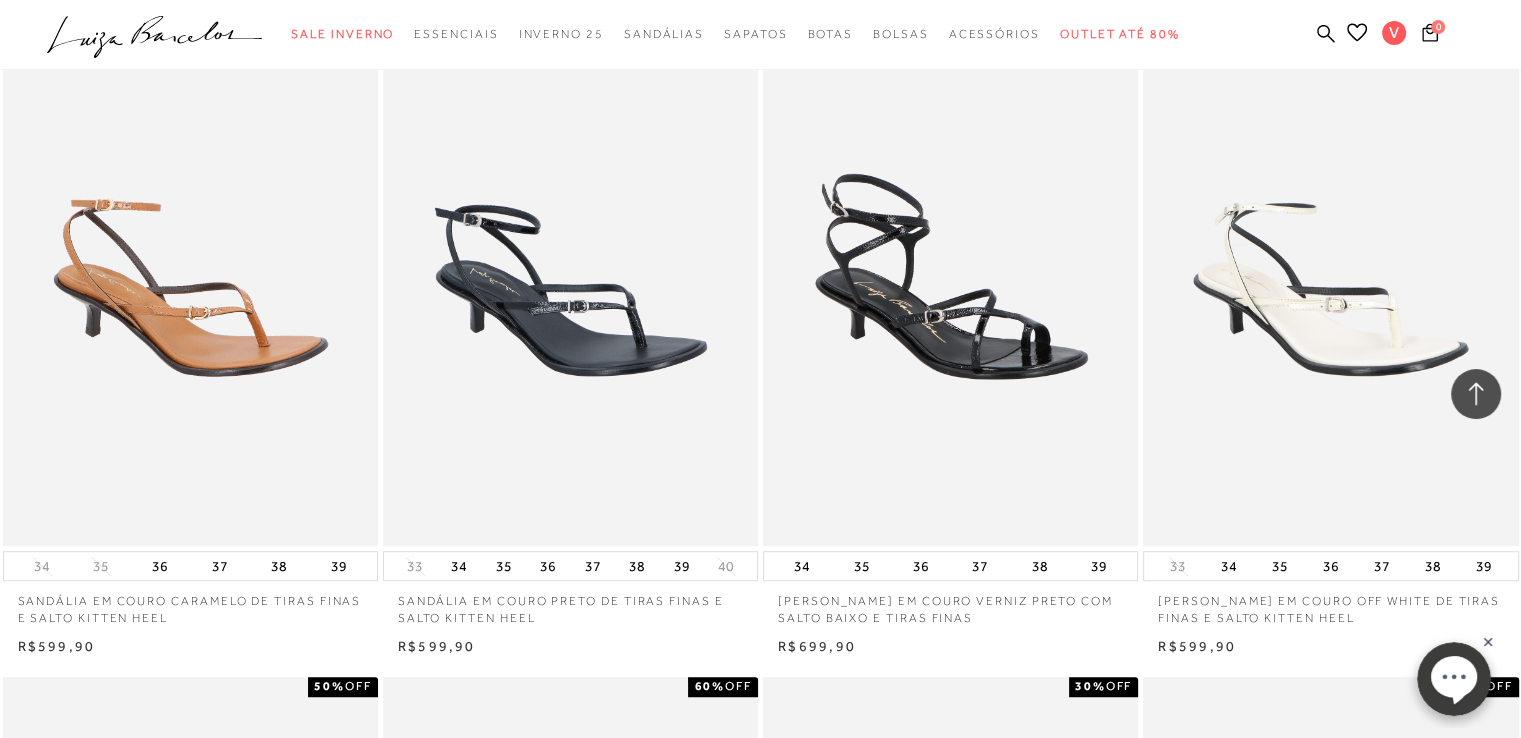 scroll, scrollTop: 2063, scrollLeft: 0, axis: vertical 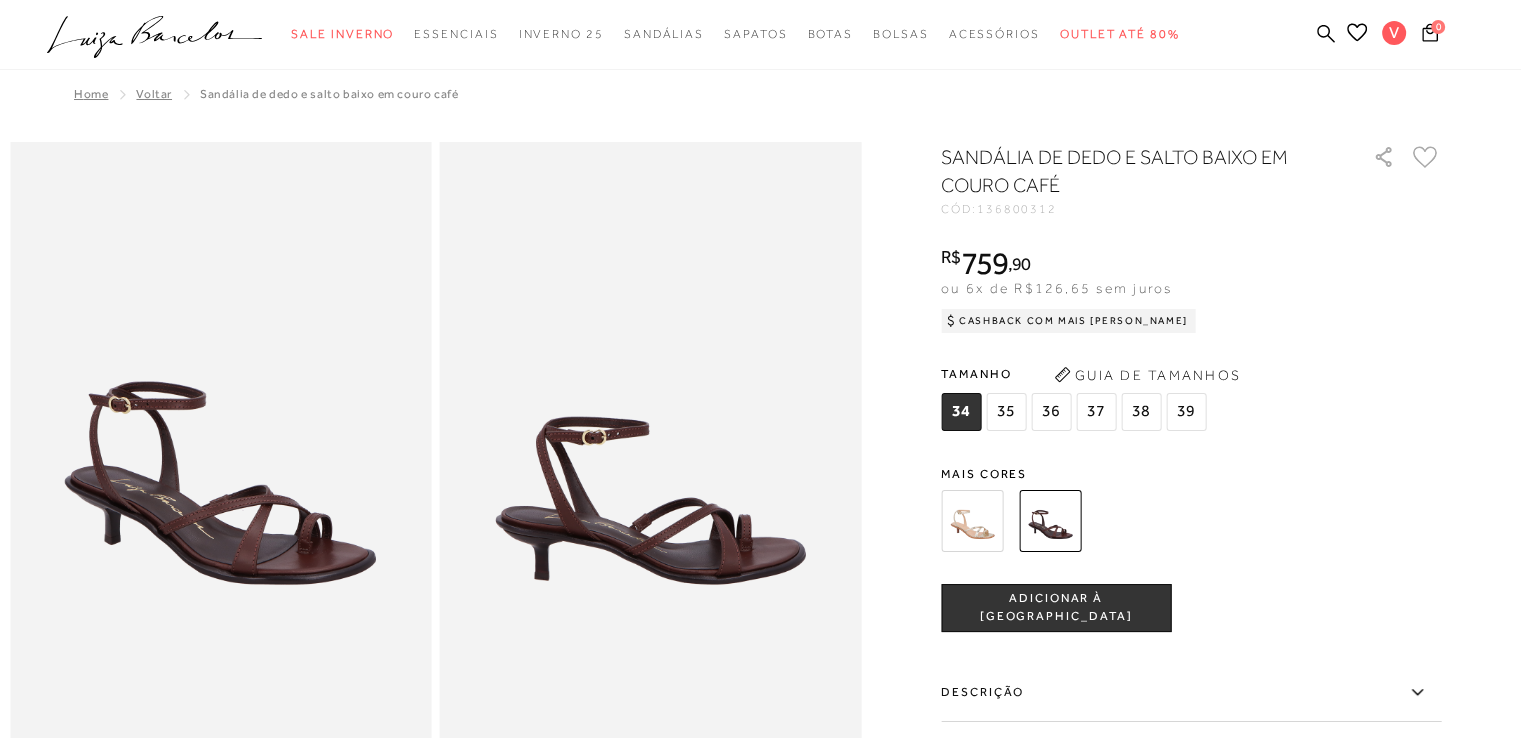 click at bounding box center (972, 521) 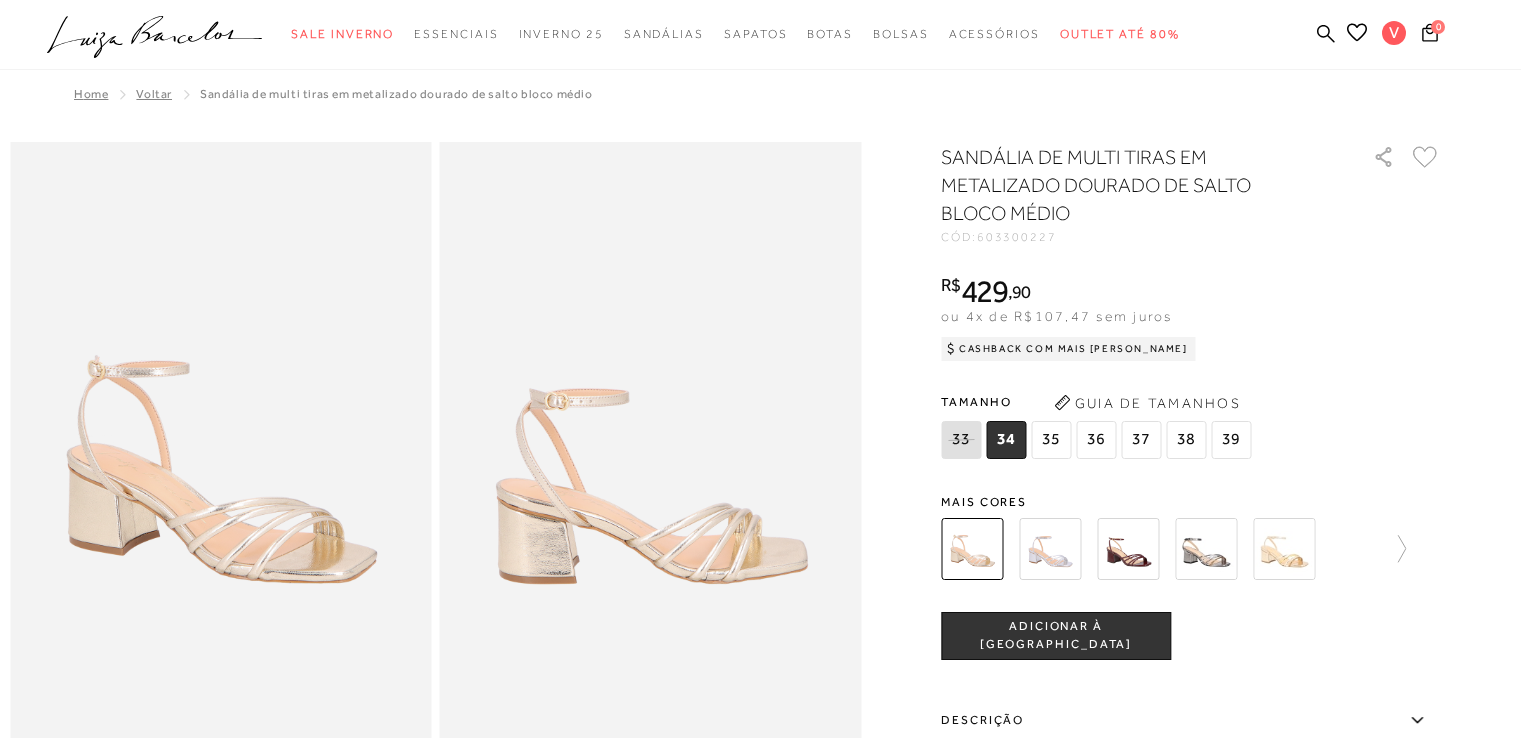 scroll, scrollTop: 0, scrollLeft: 0, axis: both 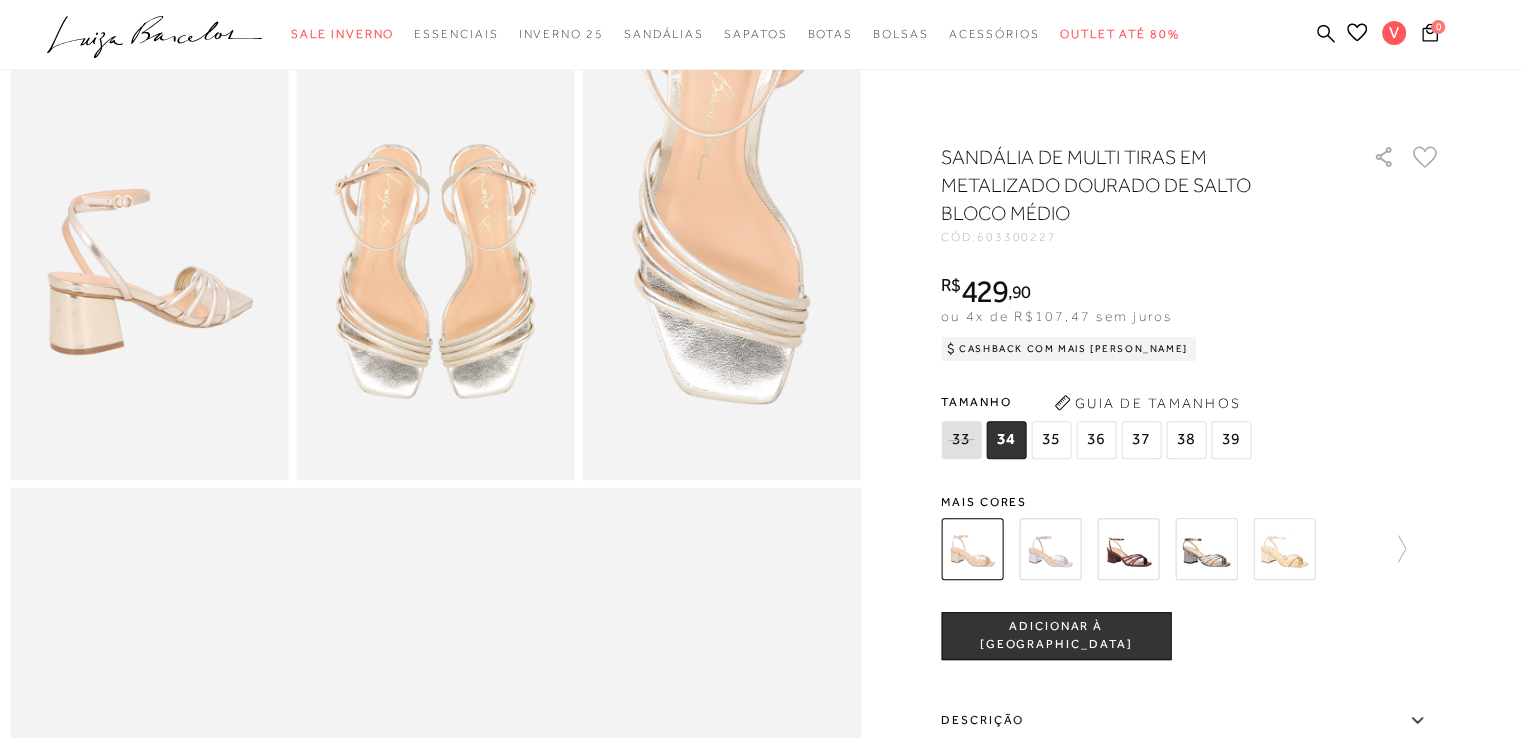 click at bounding box center (1284, 549) 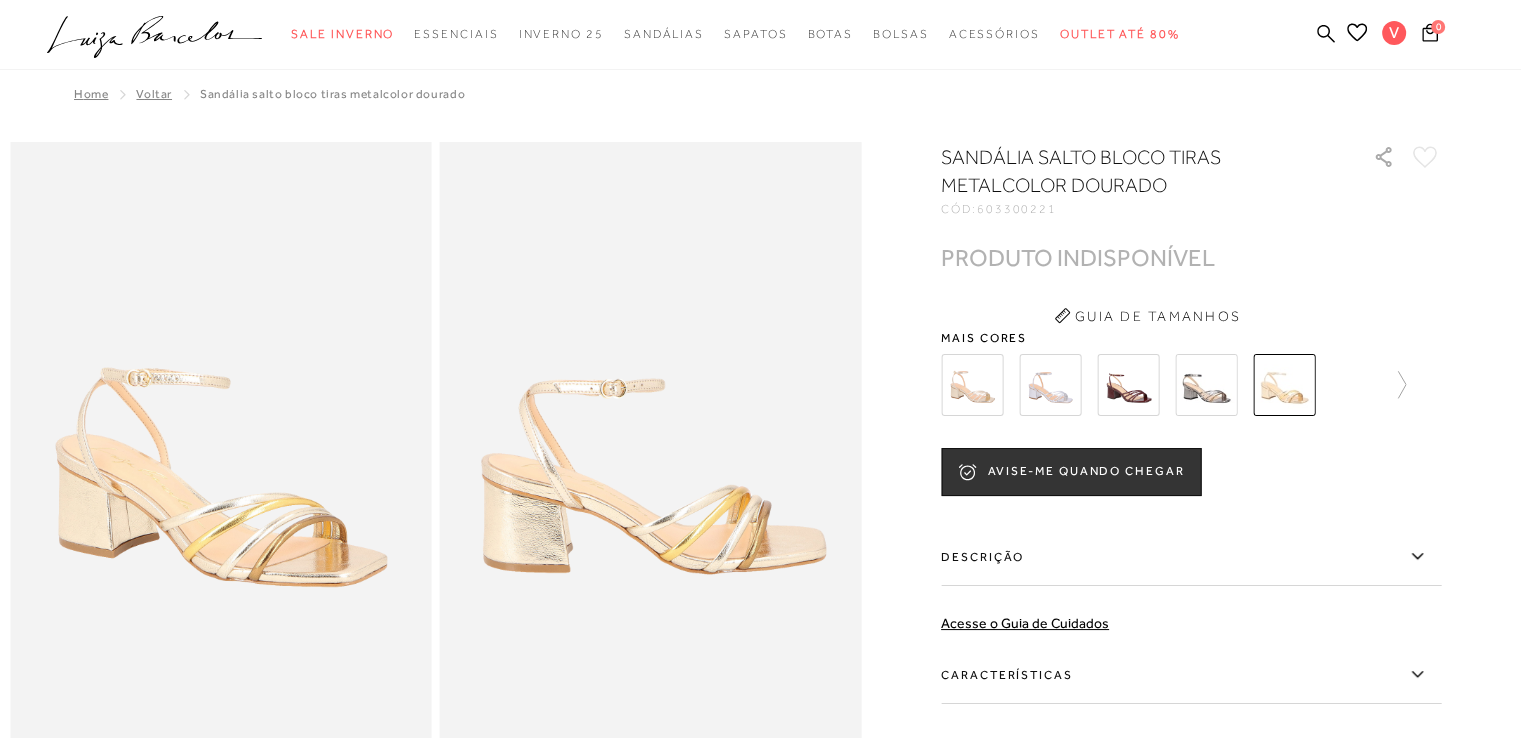 scroll, scrollTop: 0, scrollLeft: 0, axis: both 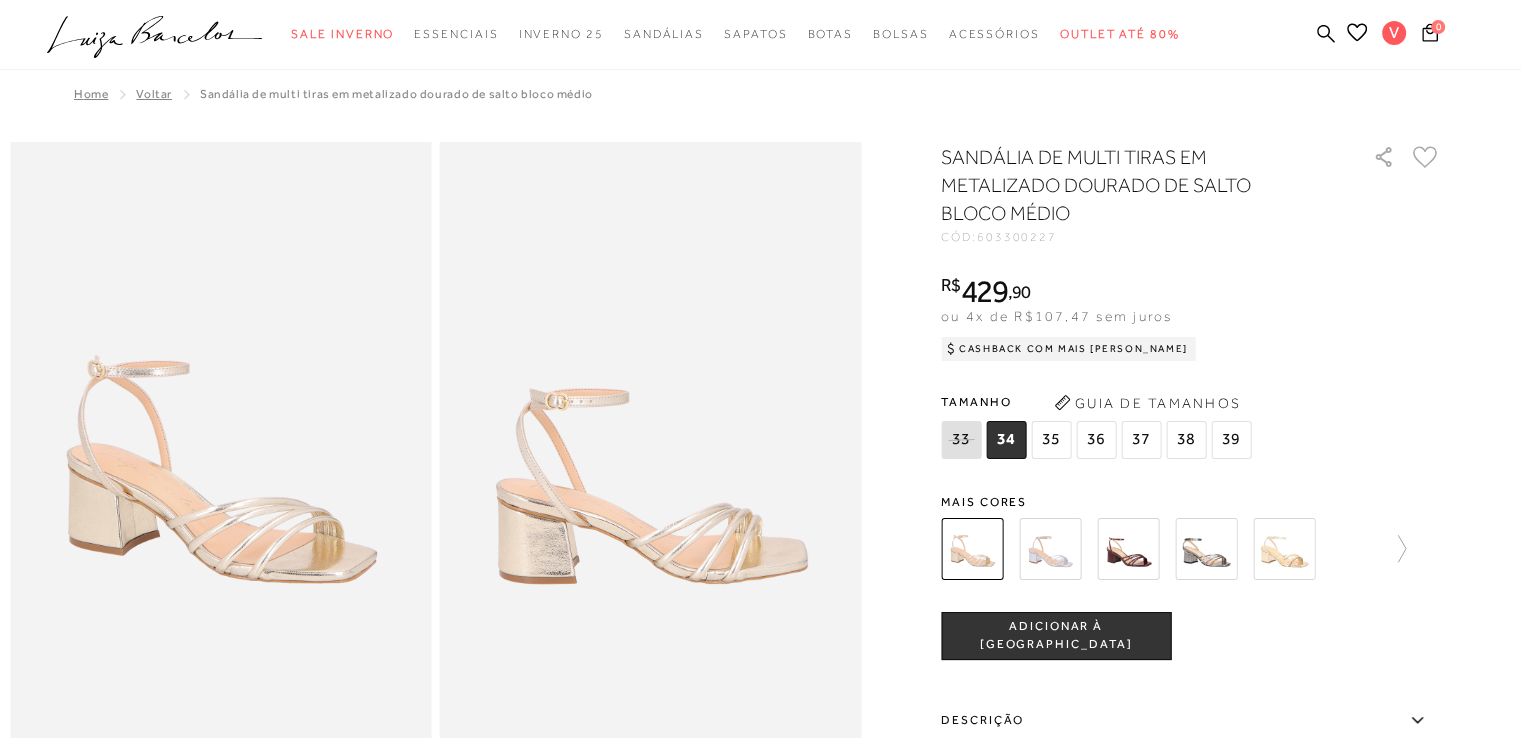 click 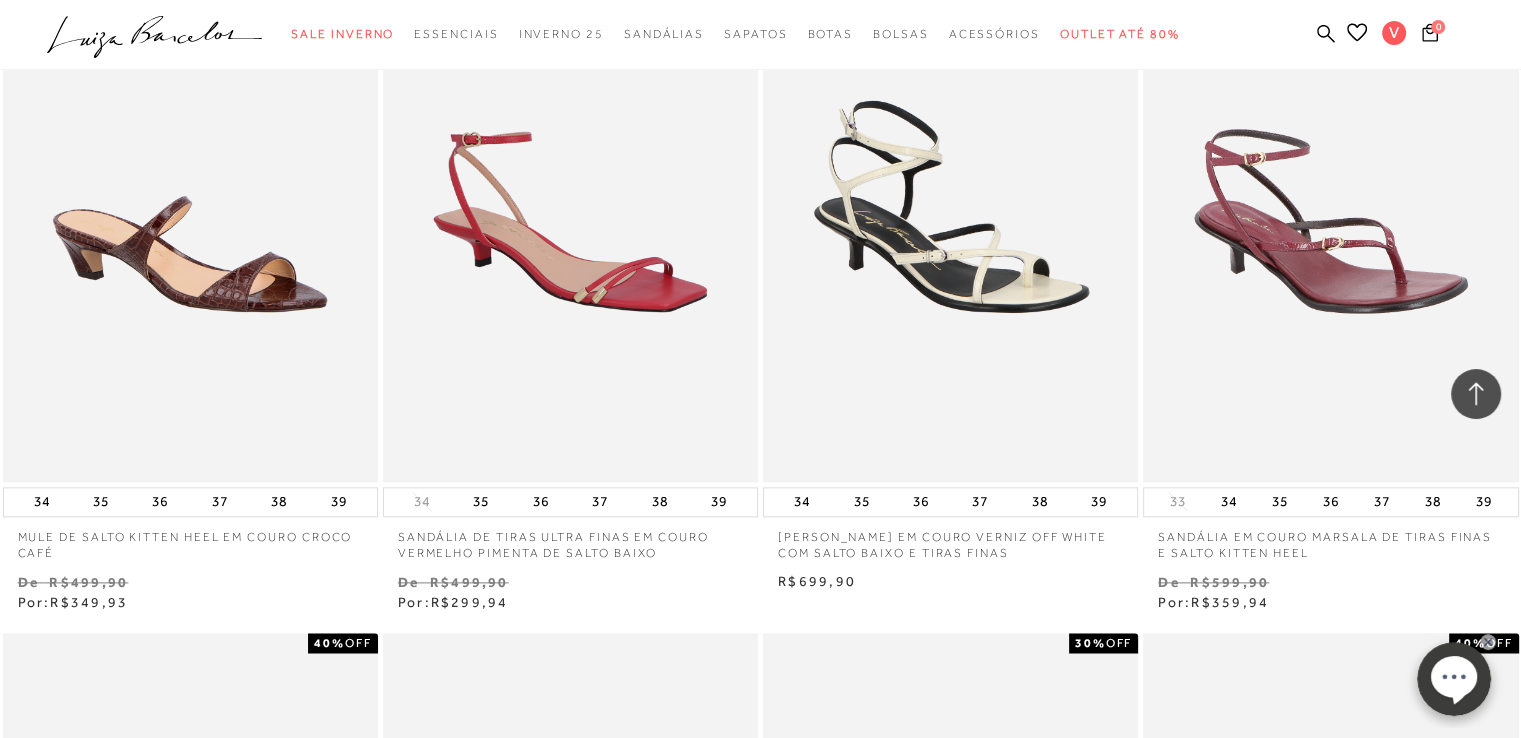 scroll, scrollTop: 2623, scrollLeft: 0, axis: vertical 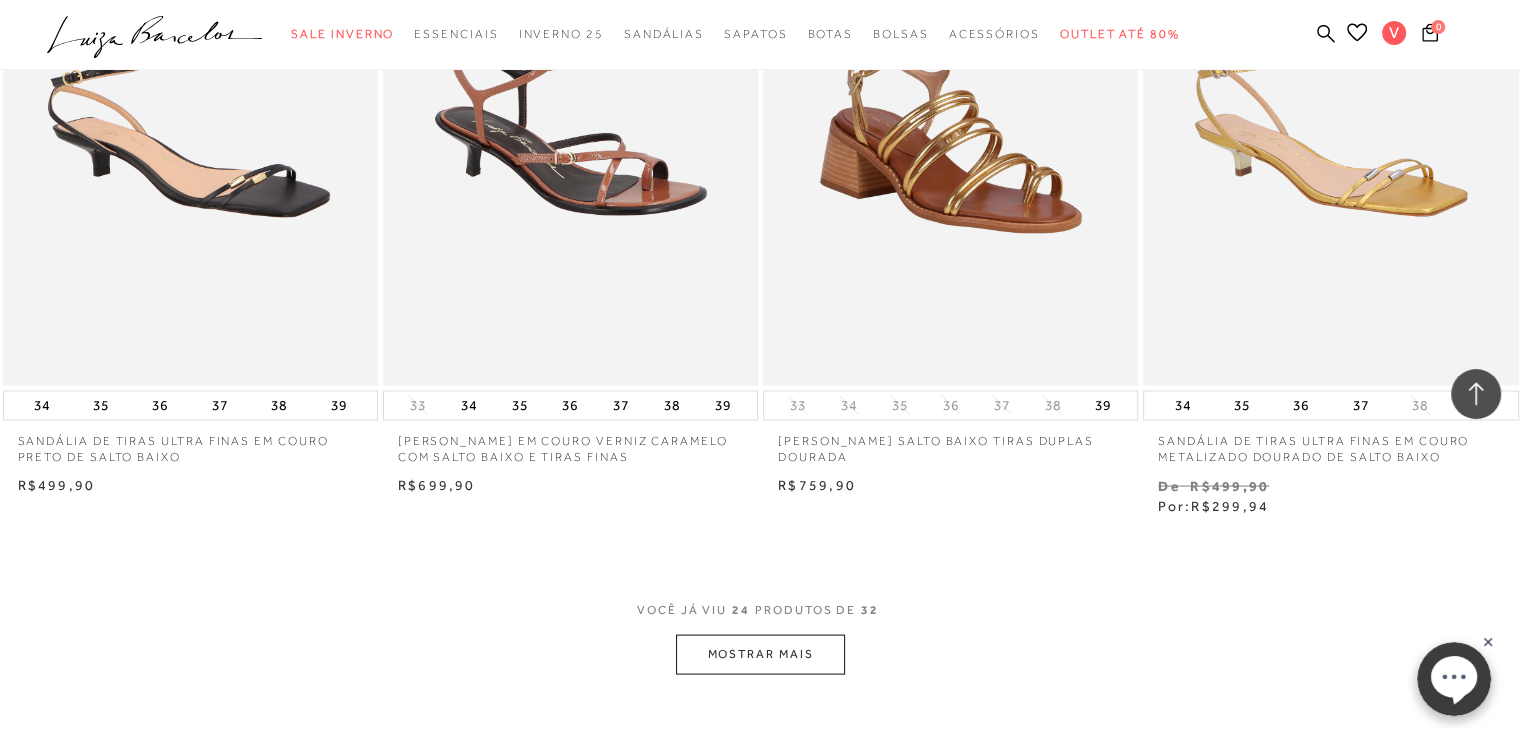 click on "MOSTRAR MAIS" at bounding box center [760, 654] 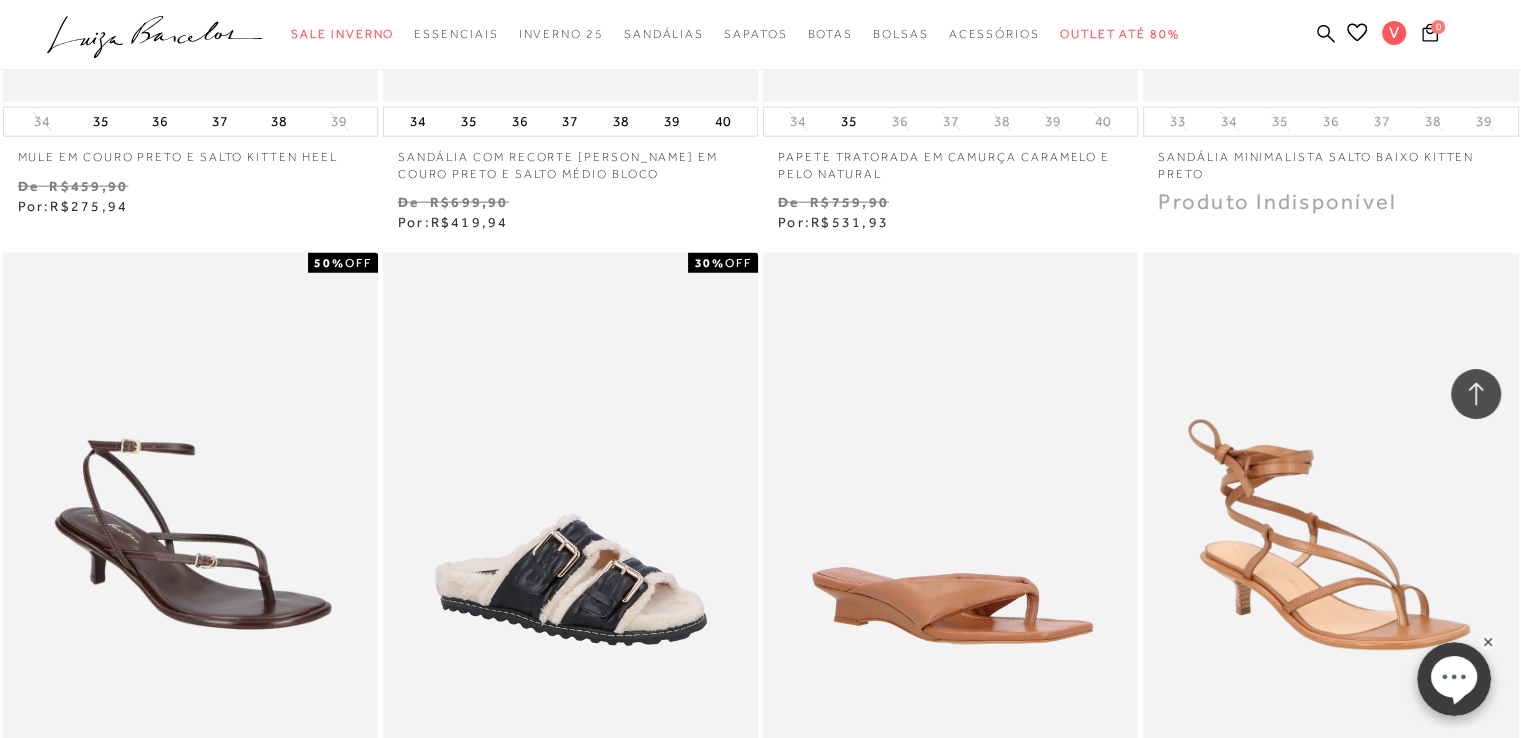 scroll, scrollTop: 4985, scrollLeft: 0, axis: vertical 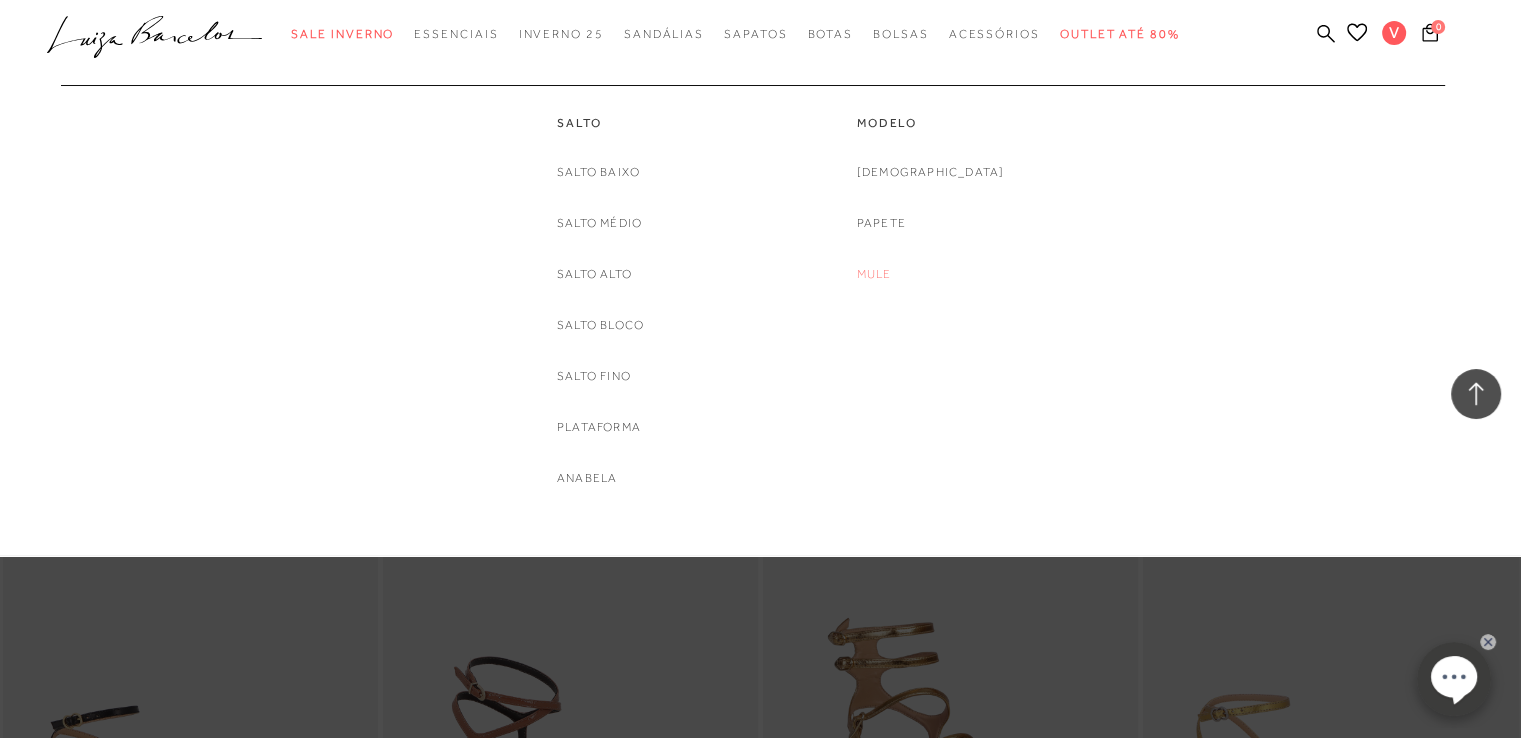 click on "Mule" at bounding box center (874, 274) 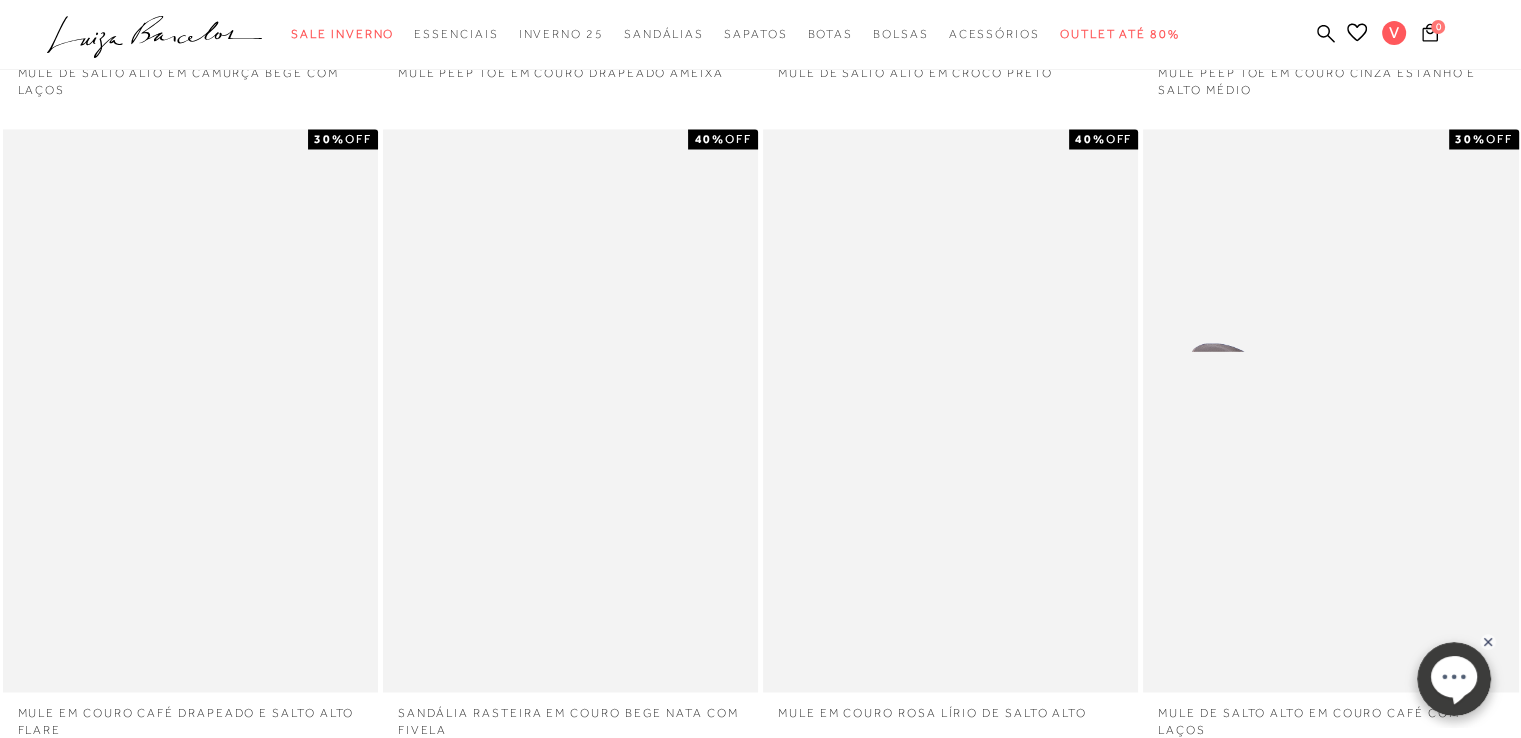 scroll, scrollTop: 0, scrollLeft: 0, axis: both 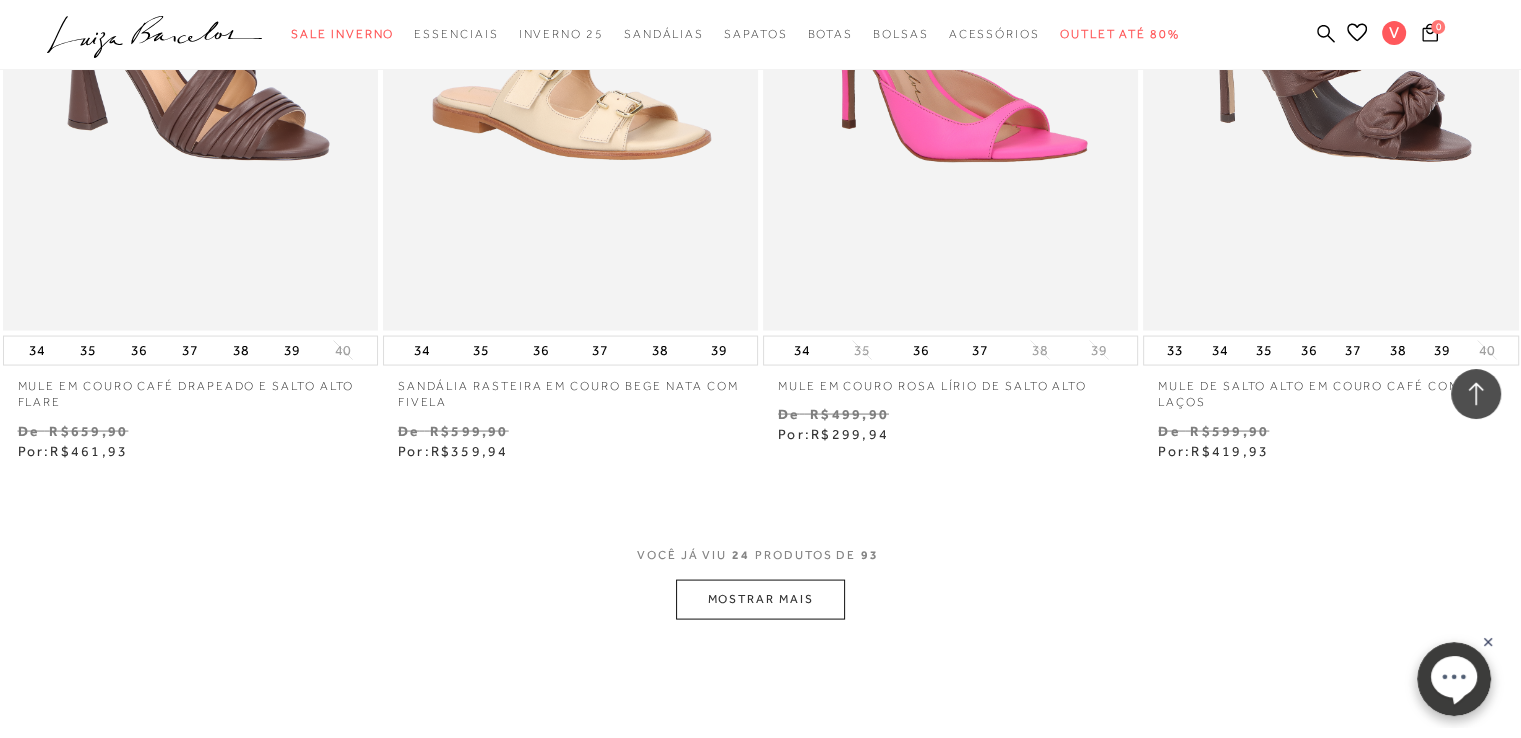 click on "MOSTRAR MAIS" at bounding box center (760, 599) 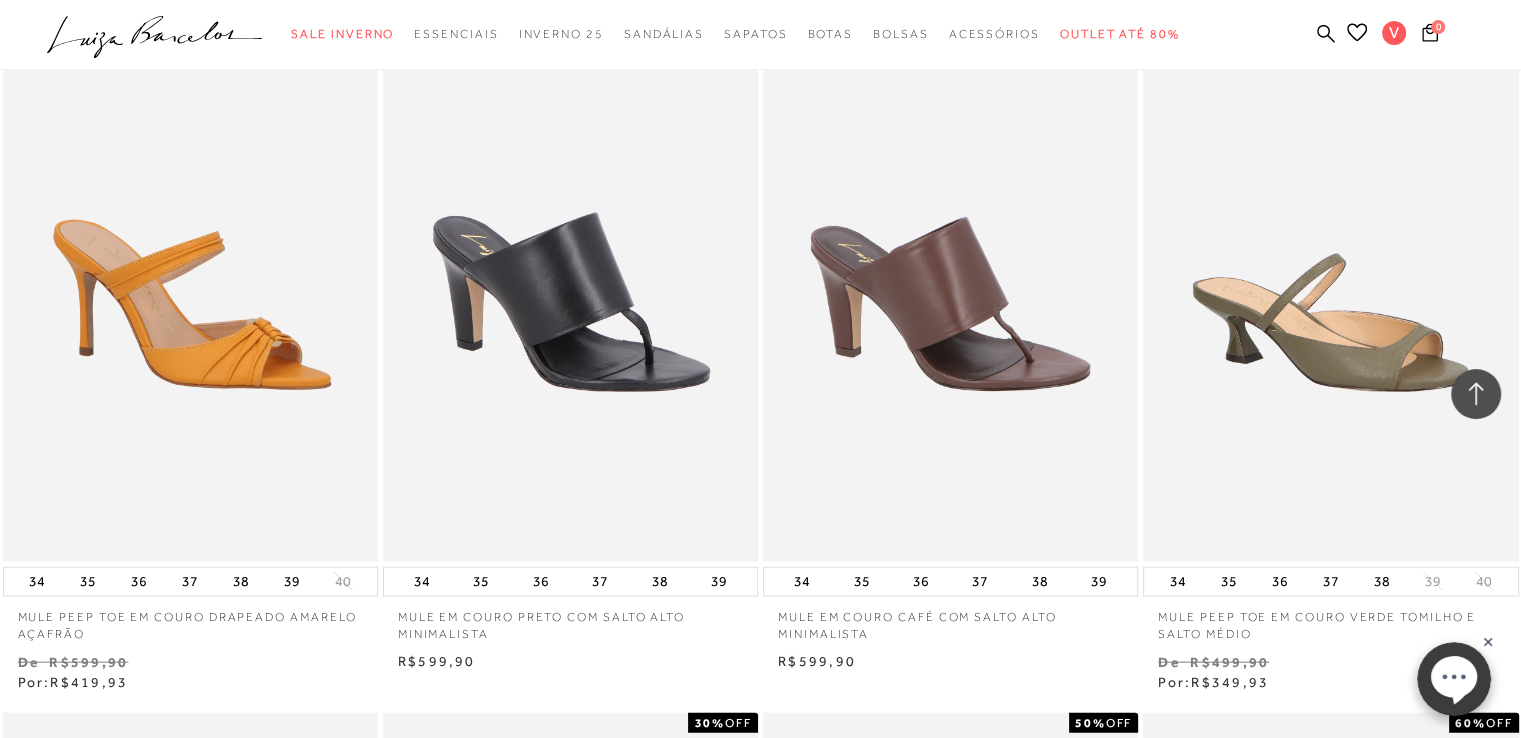 scroll, scrollTop: 5024, scrollLeft: 0, axis: vertical 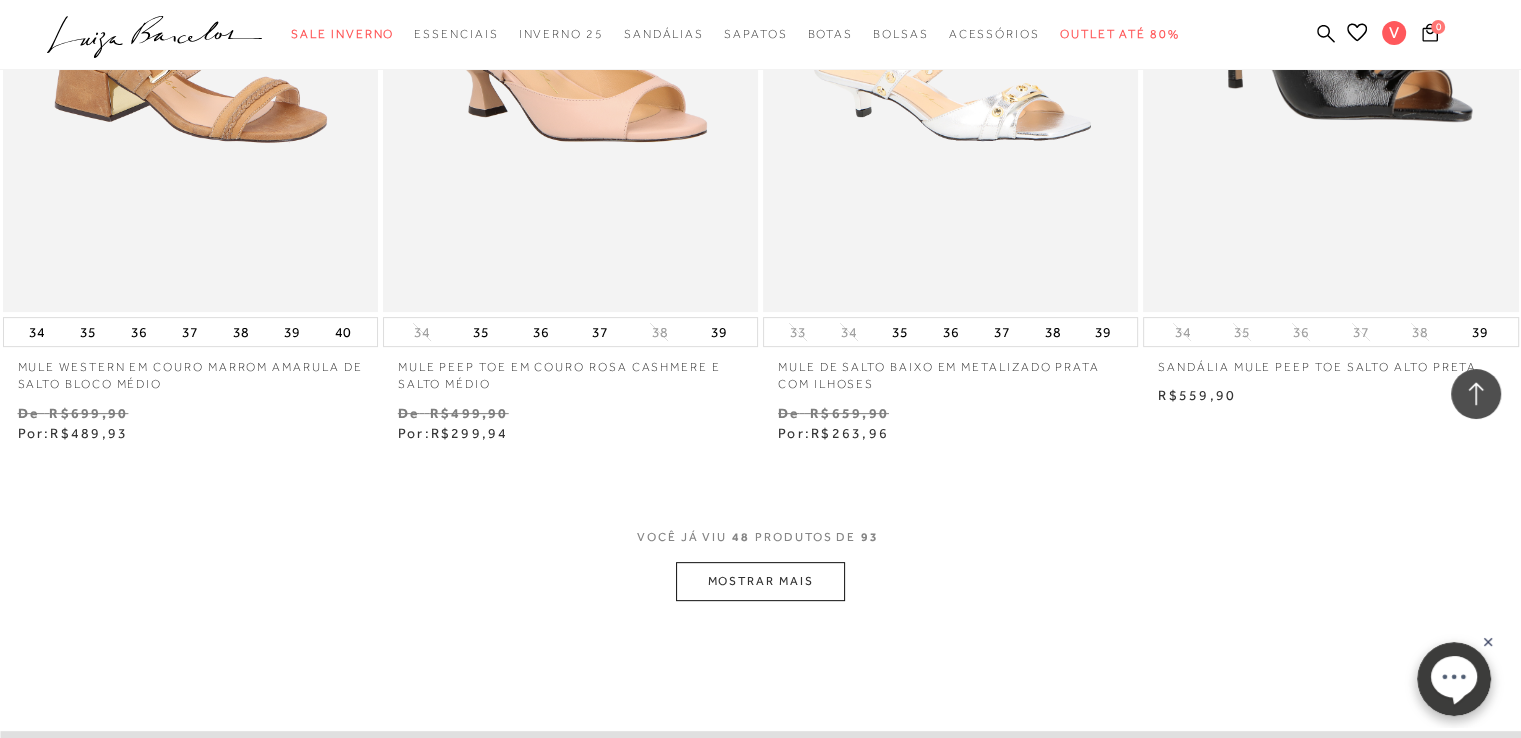 click on "MOSTRAR MAIS" at bounding box center [760, 581] 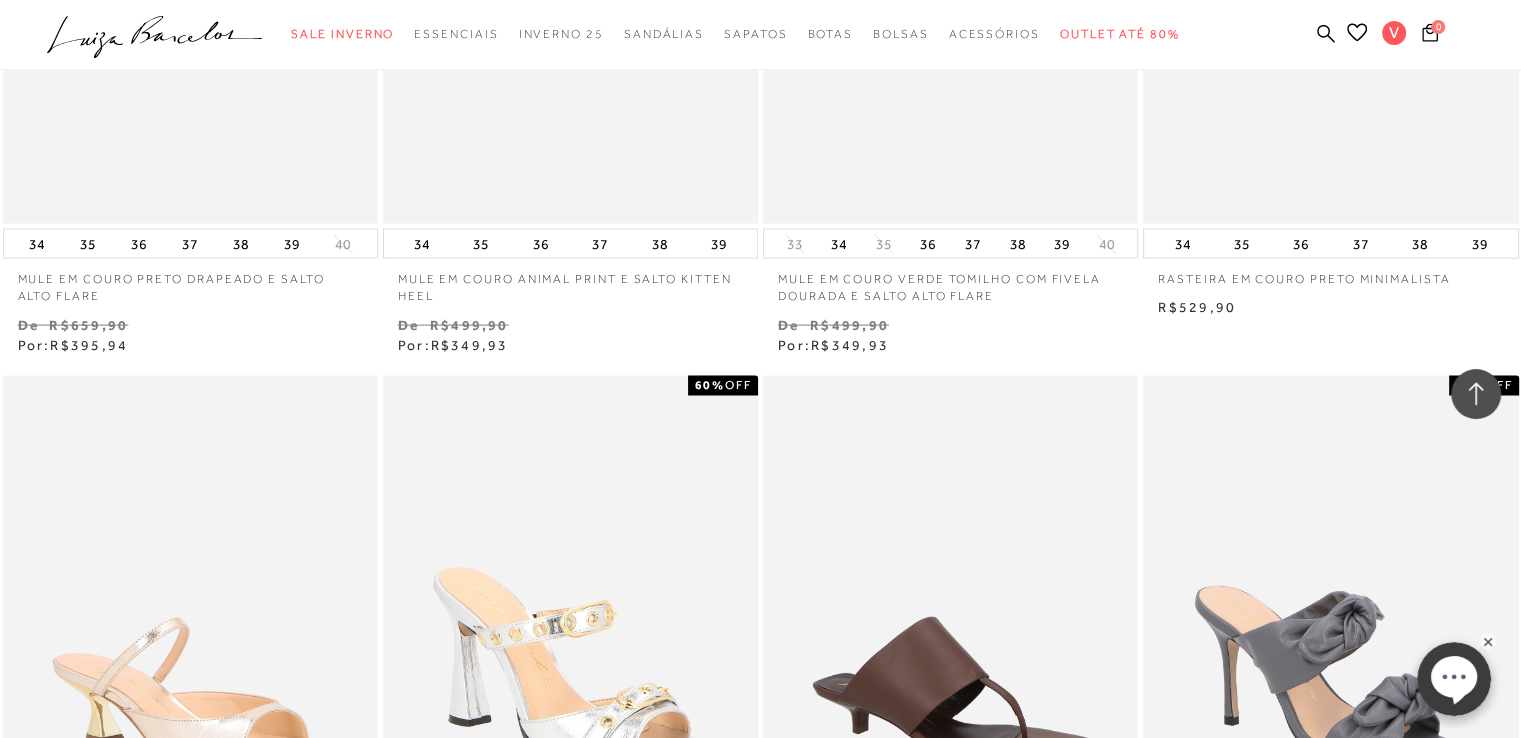 scroll, scrollTop: 12157, scrollLeft: 0, axis: vertical 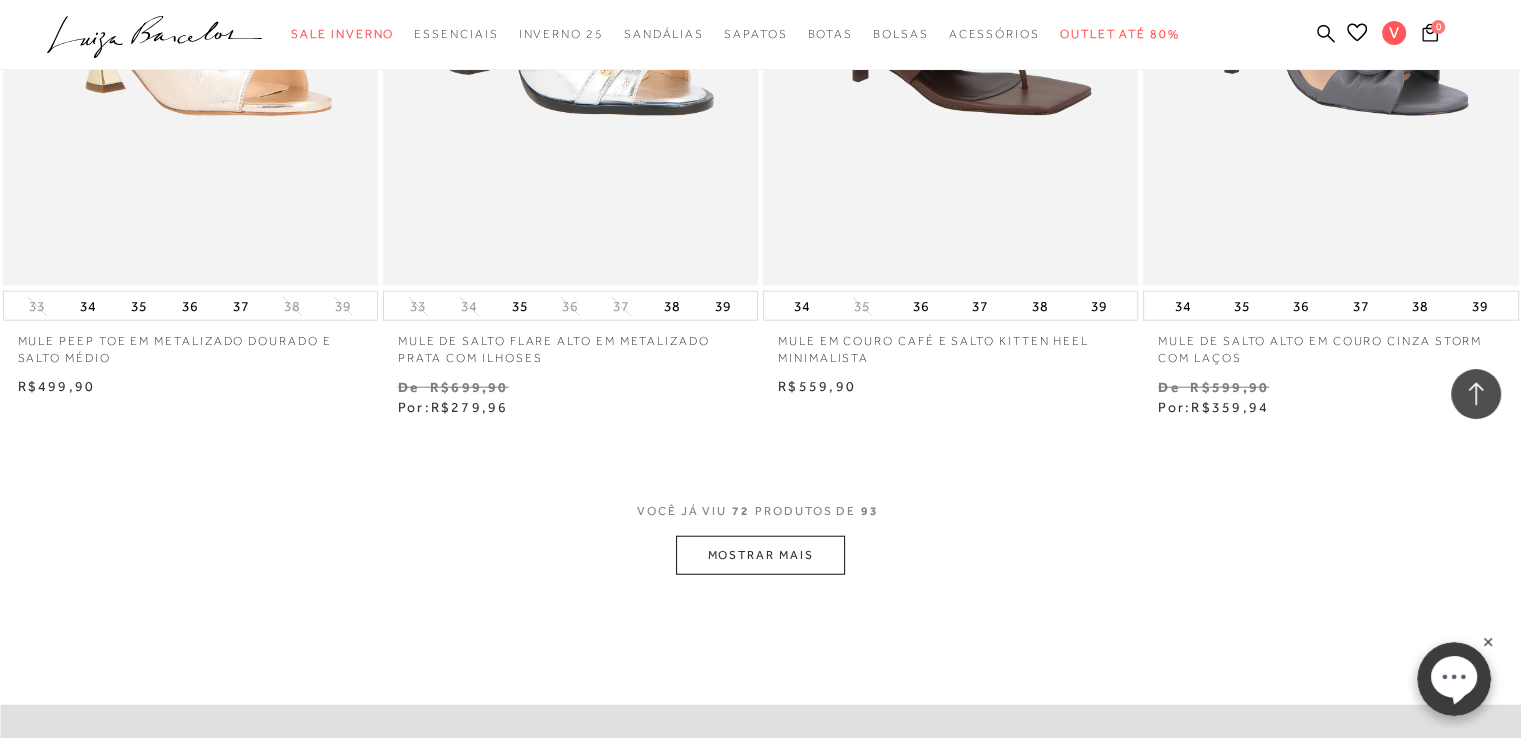 click on "MOSTRAR MAIS" at bounding box center (760, 555) 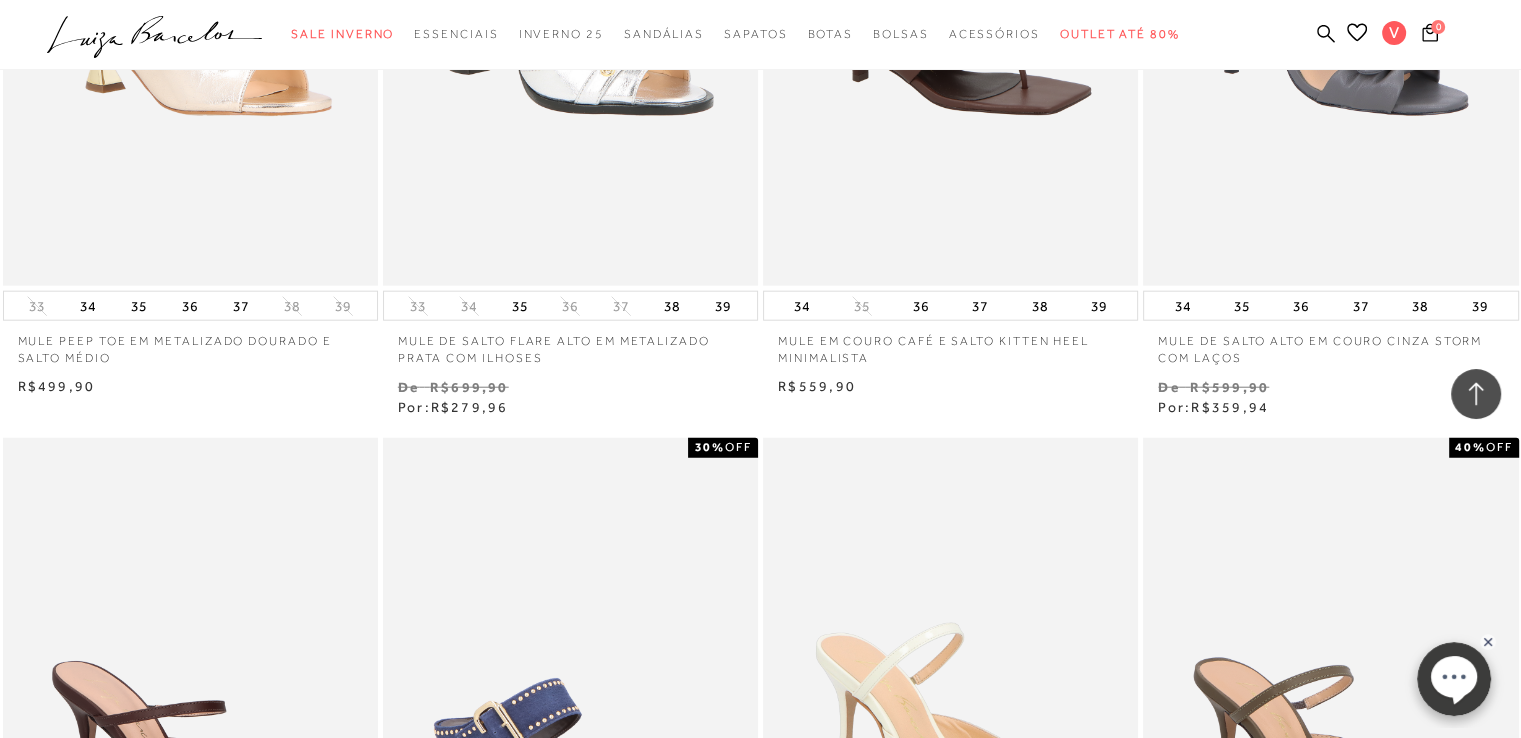 scroll, scrollTop: 13717, scrollLeft: 0, axis: vertical 